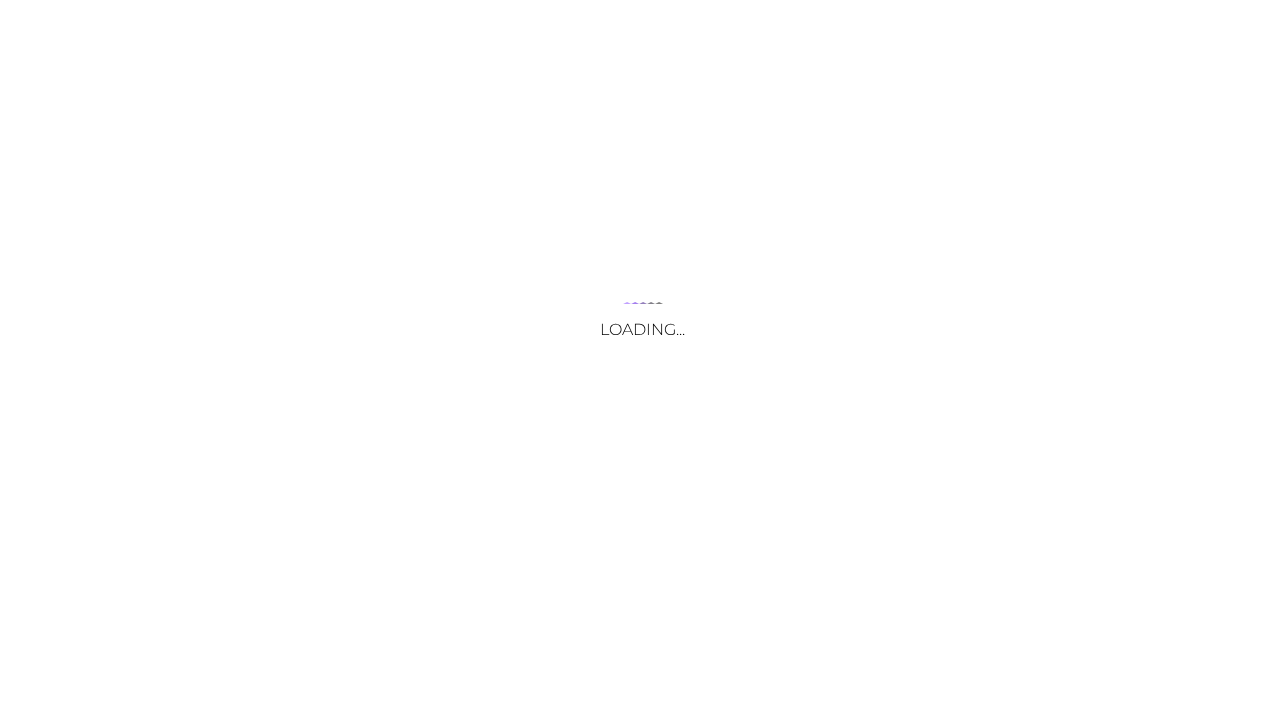 scroll, scrollTop: 0, scrollLeft: 0, axis: both 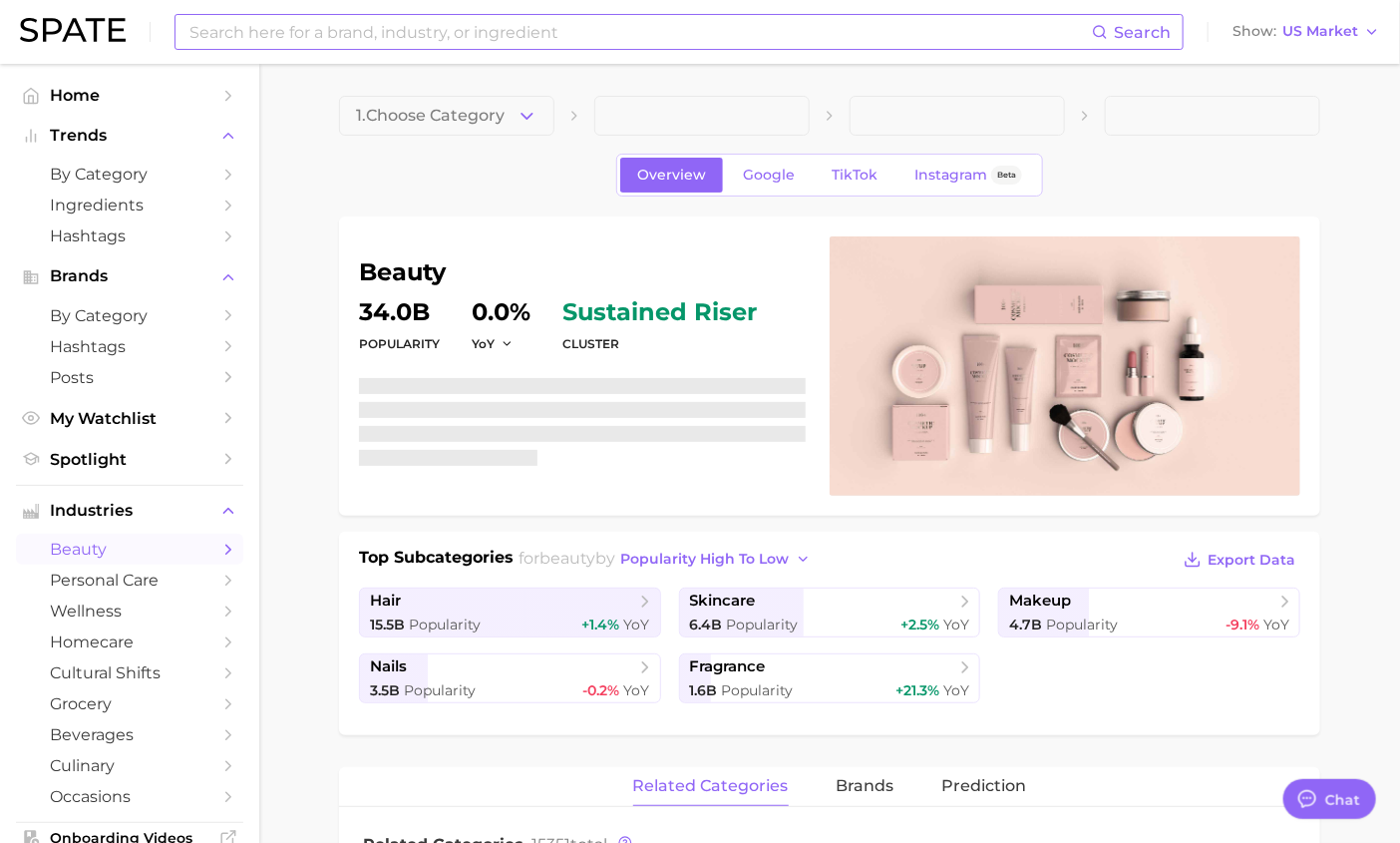 click at bounding box center (639, 32) 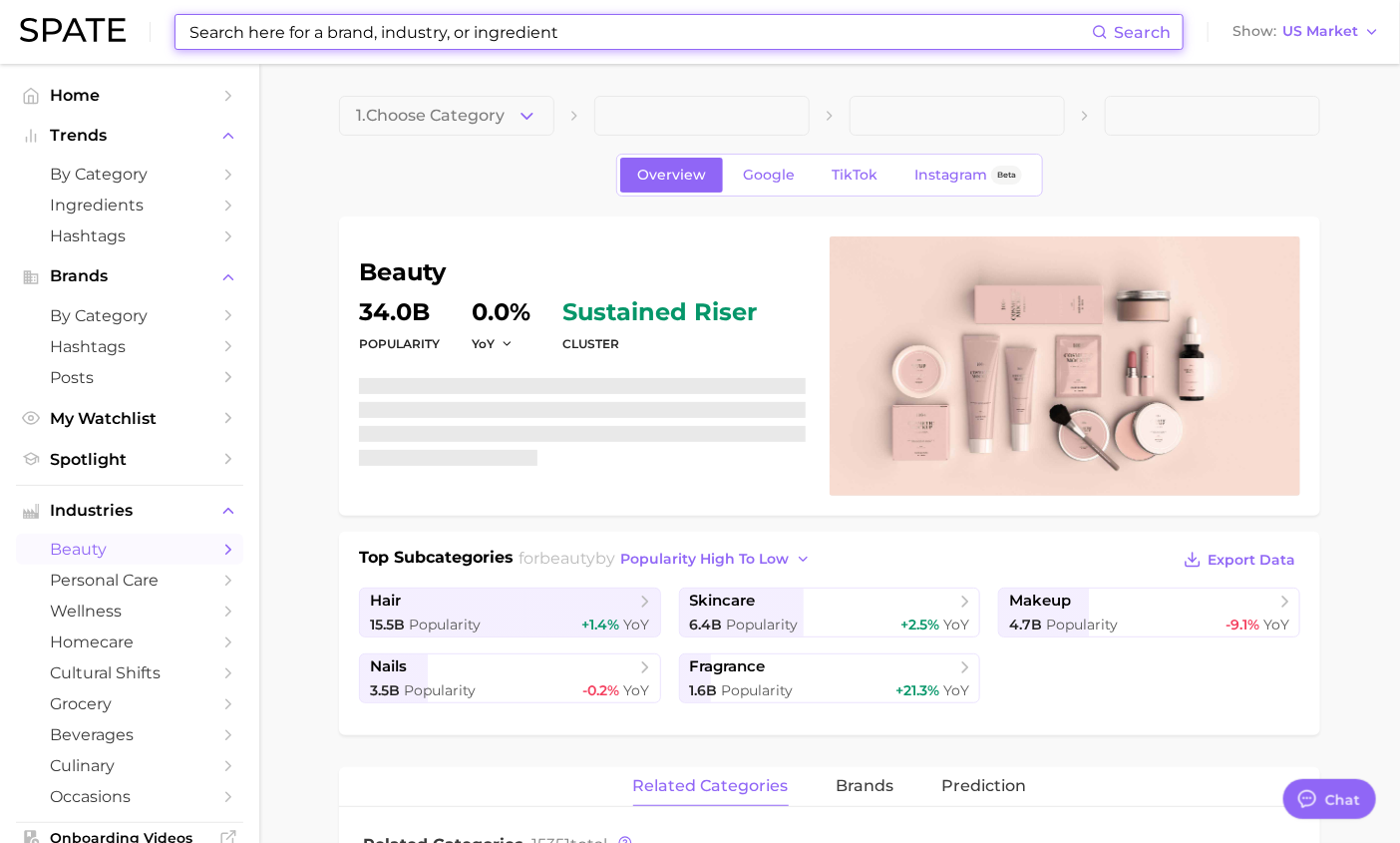 click at bounding box center [639, 32] 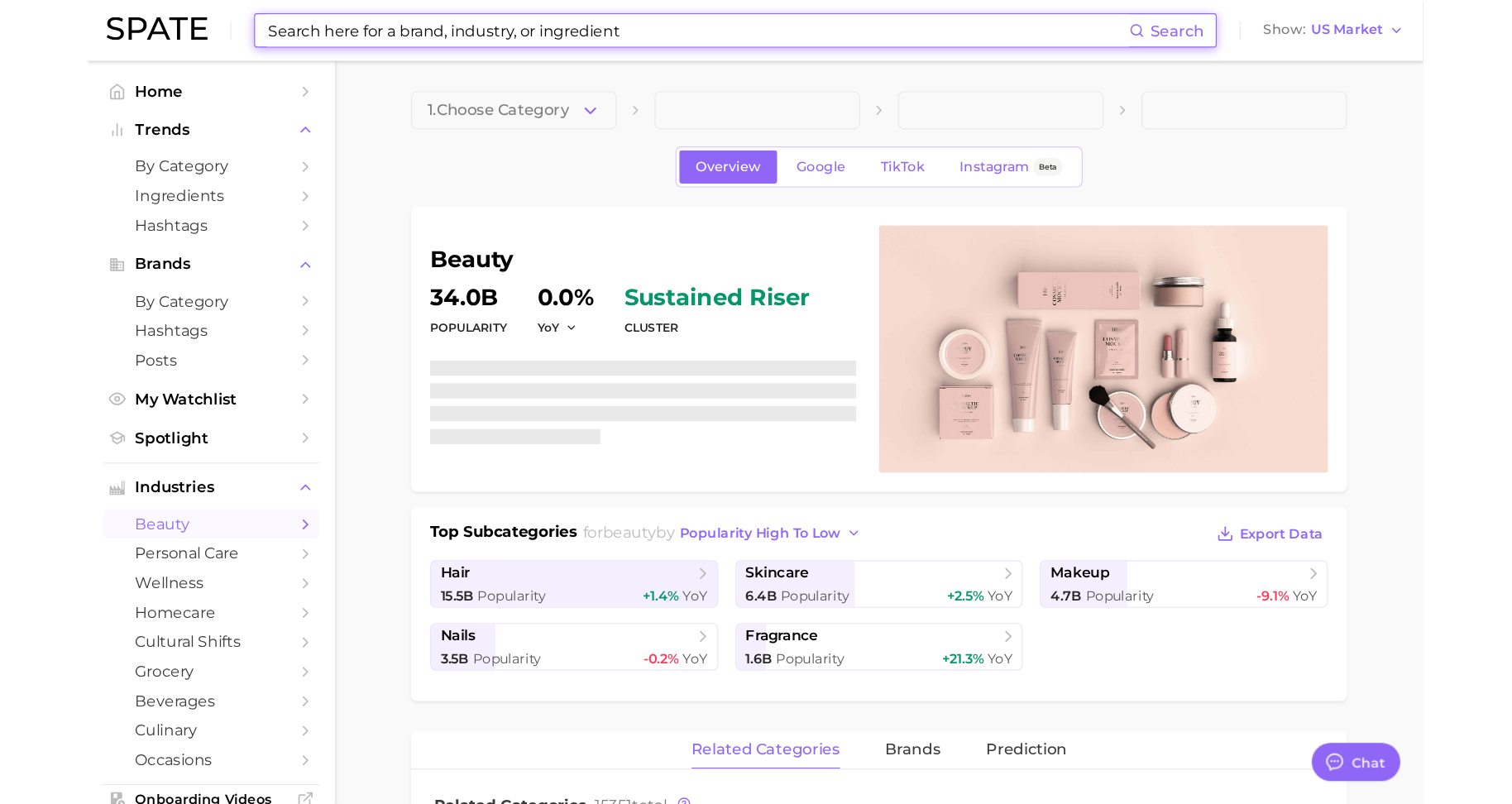 scroll, scrollTop: 7855, scrollLeft: 0, axis: vertical 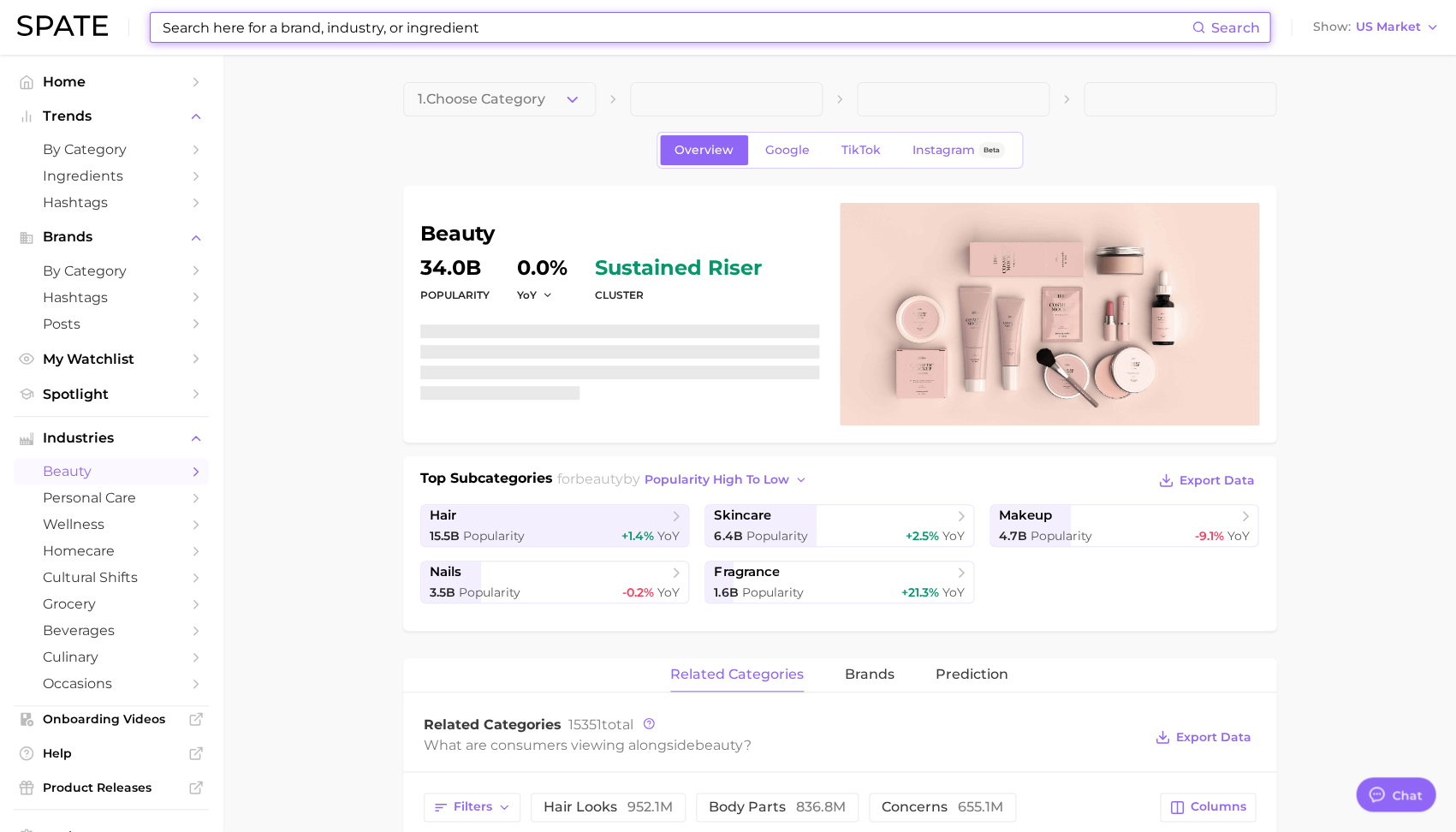 type on "x" 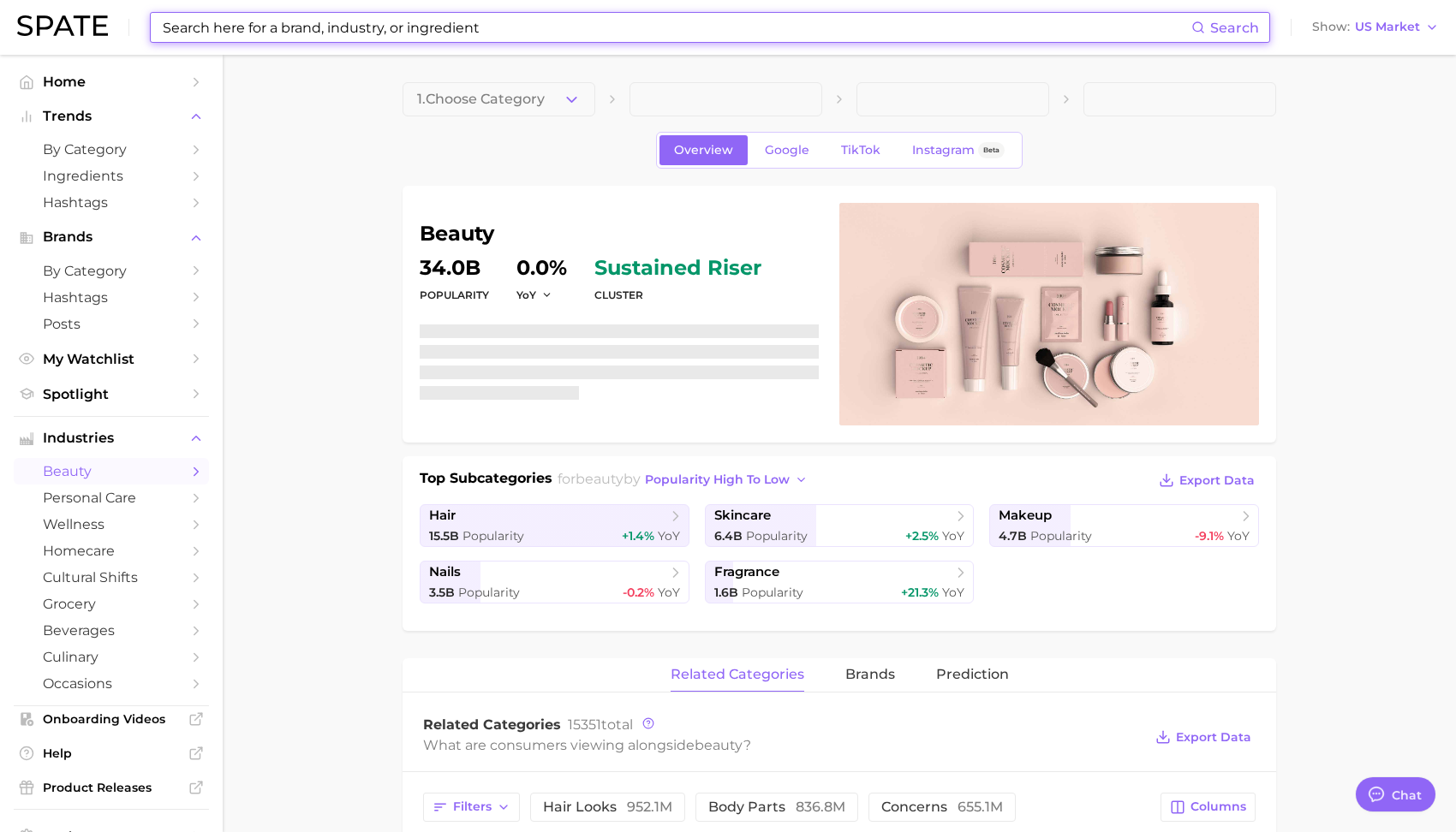 click at bounding box center [676, 27] 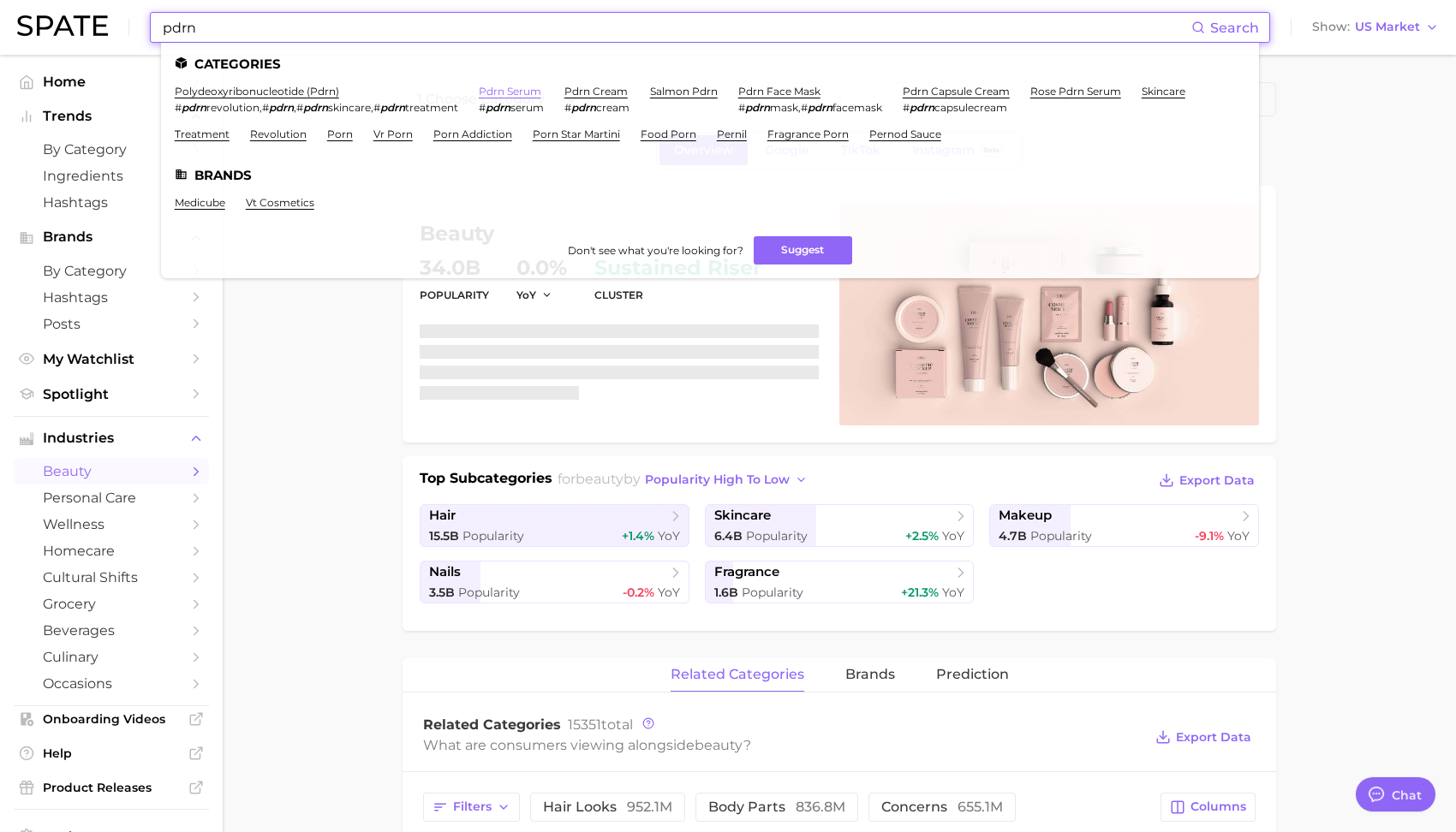 type on "pdrn" 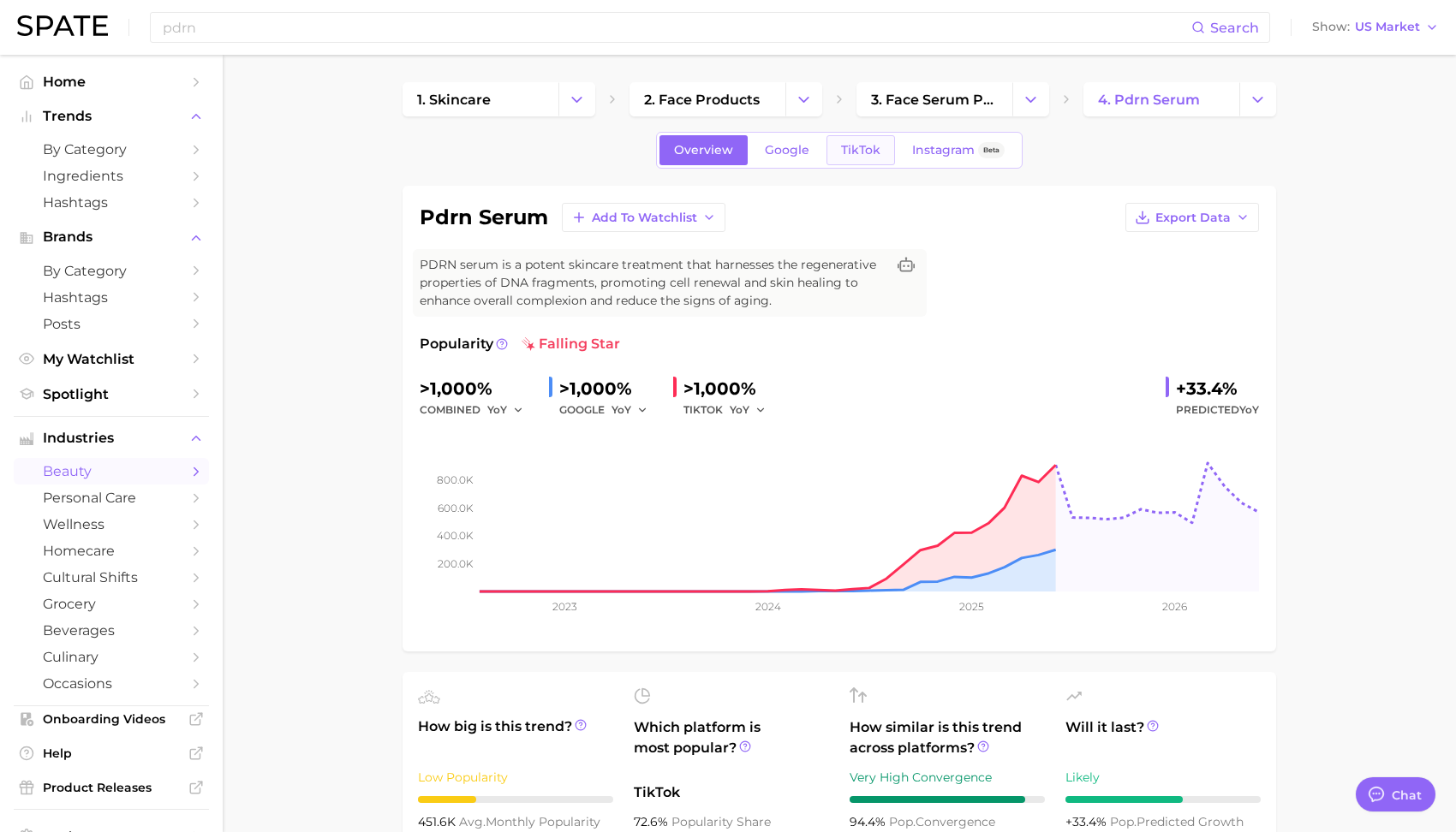 click on "TikTok" at bounding box center [861, 150] 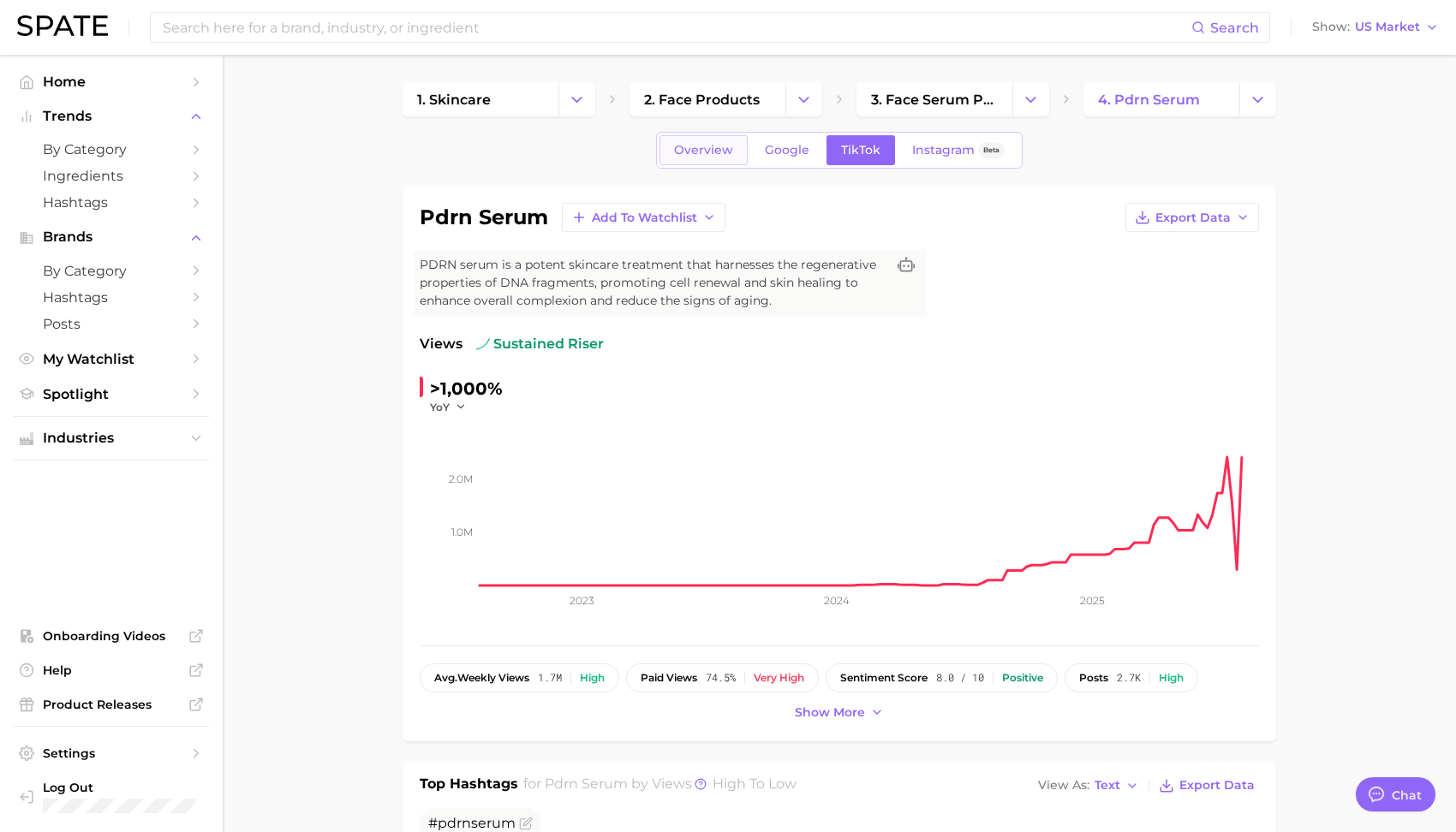 click on "Overview" at bounding box center [703, 150] 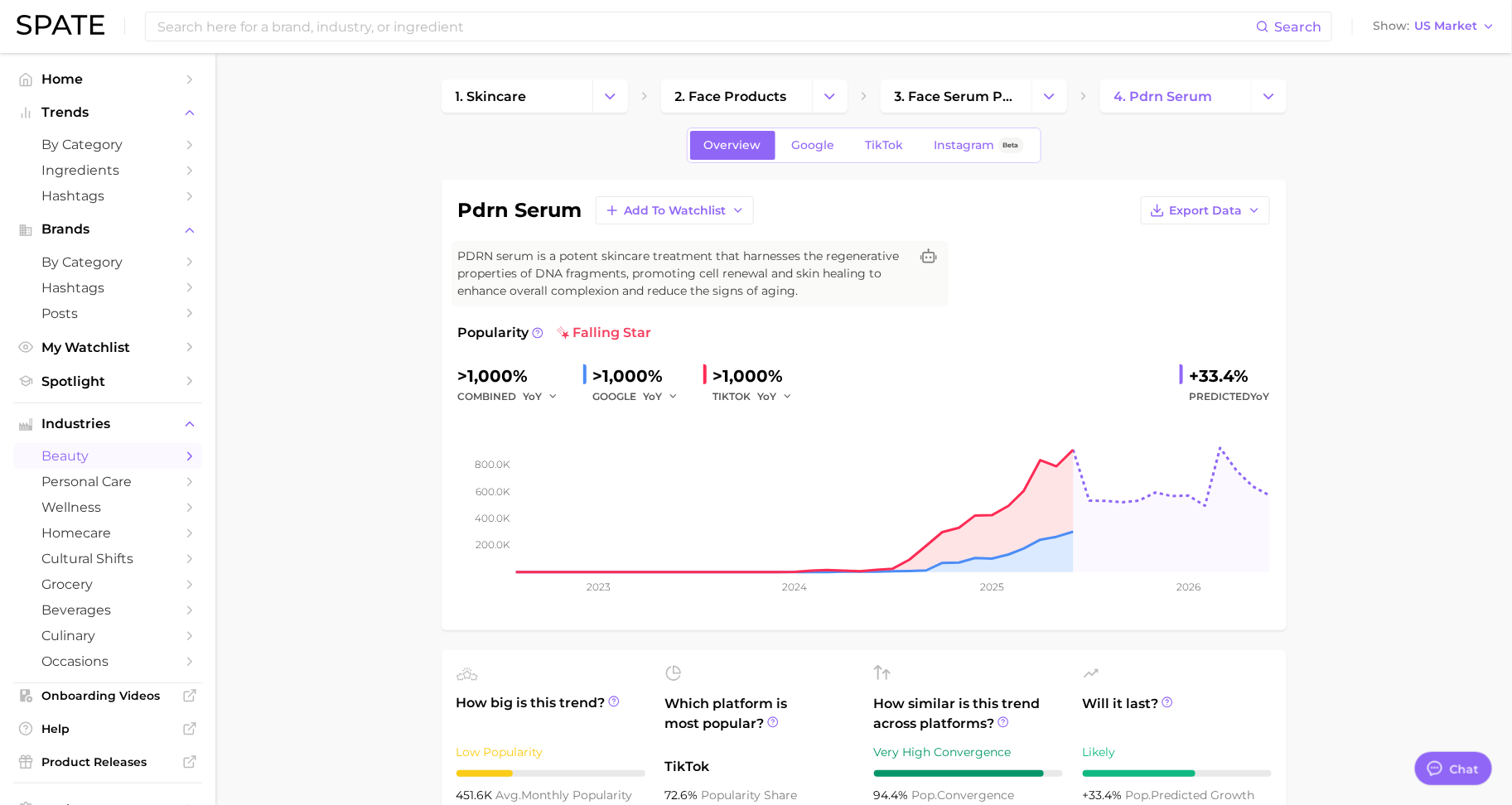 type on "x" 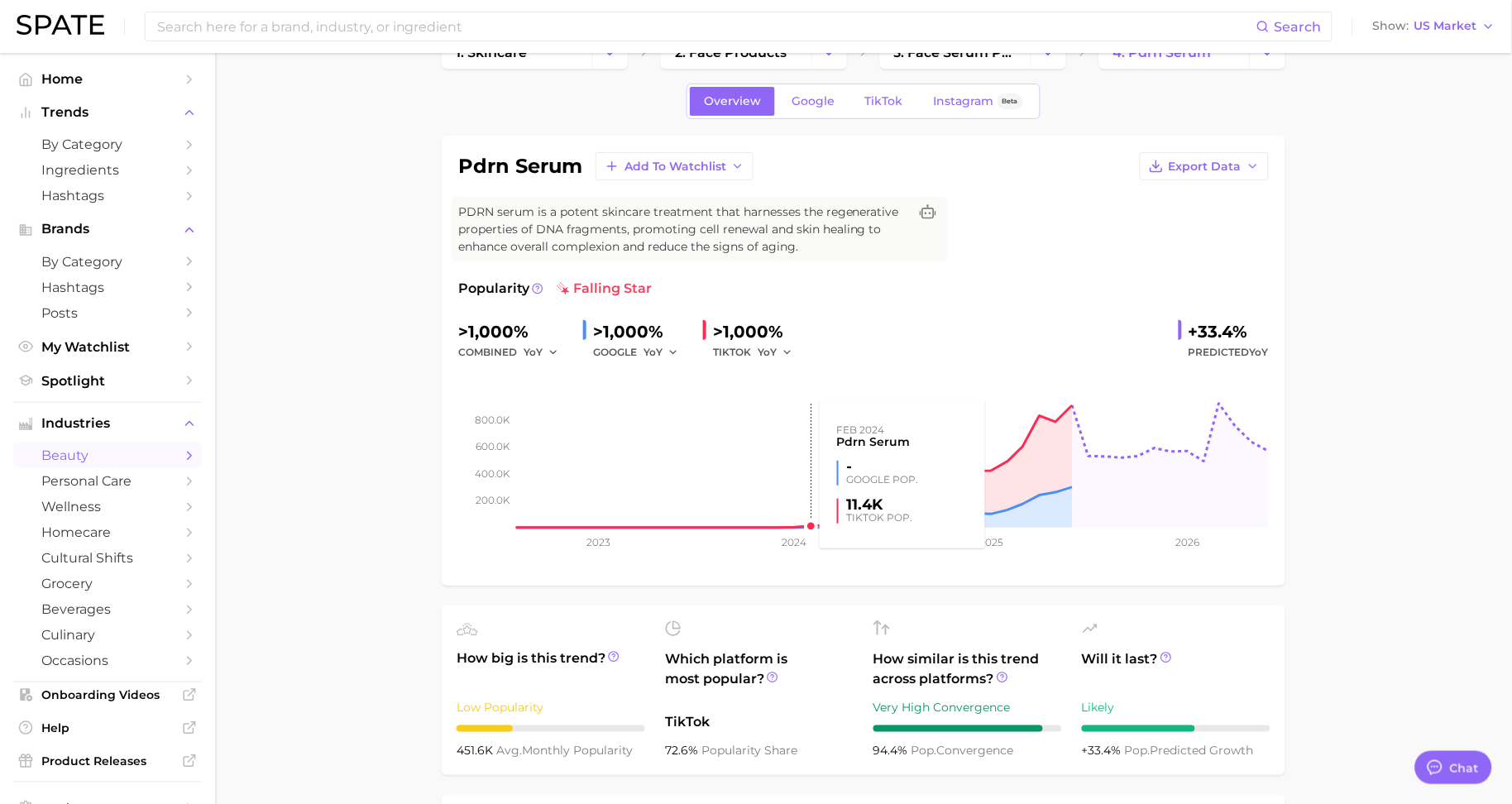 scroll, scrollTop: 67, scrollLeft: 0, axis: vertical 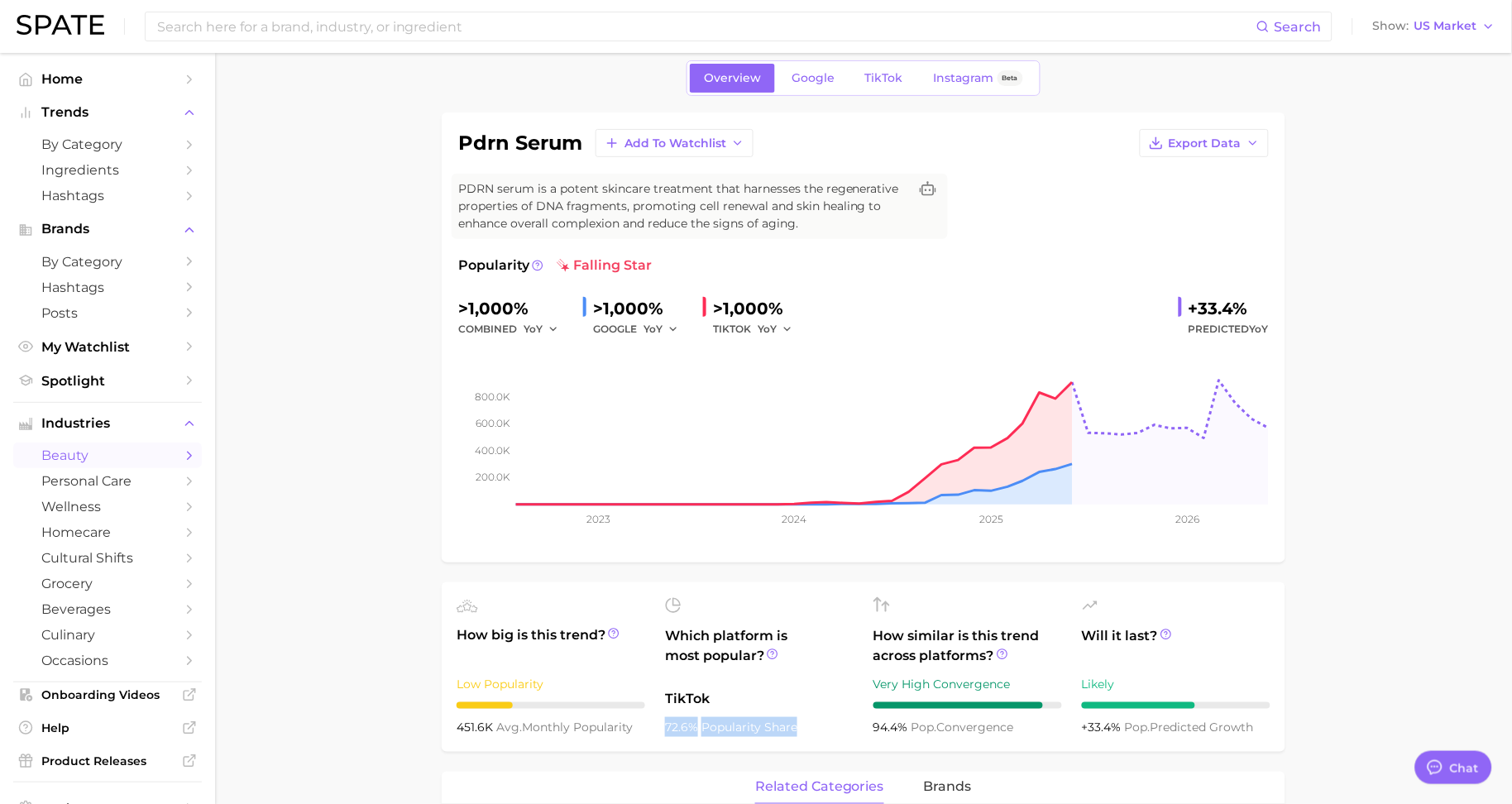 drag, startPoint x: 796, startPoint y: 729, endPoint x: 659, endPoint y: 731, distance: 137.0146 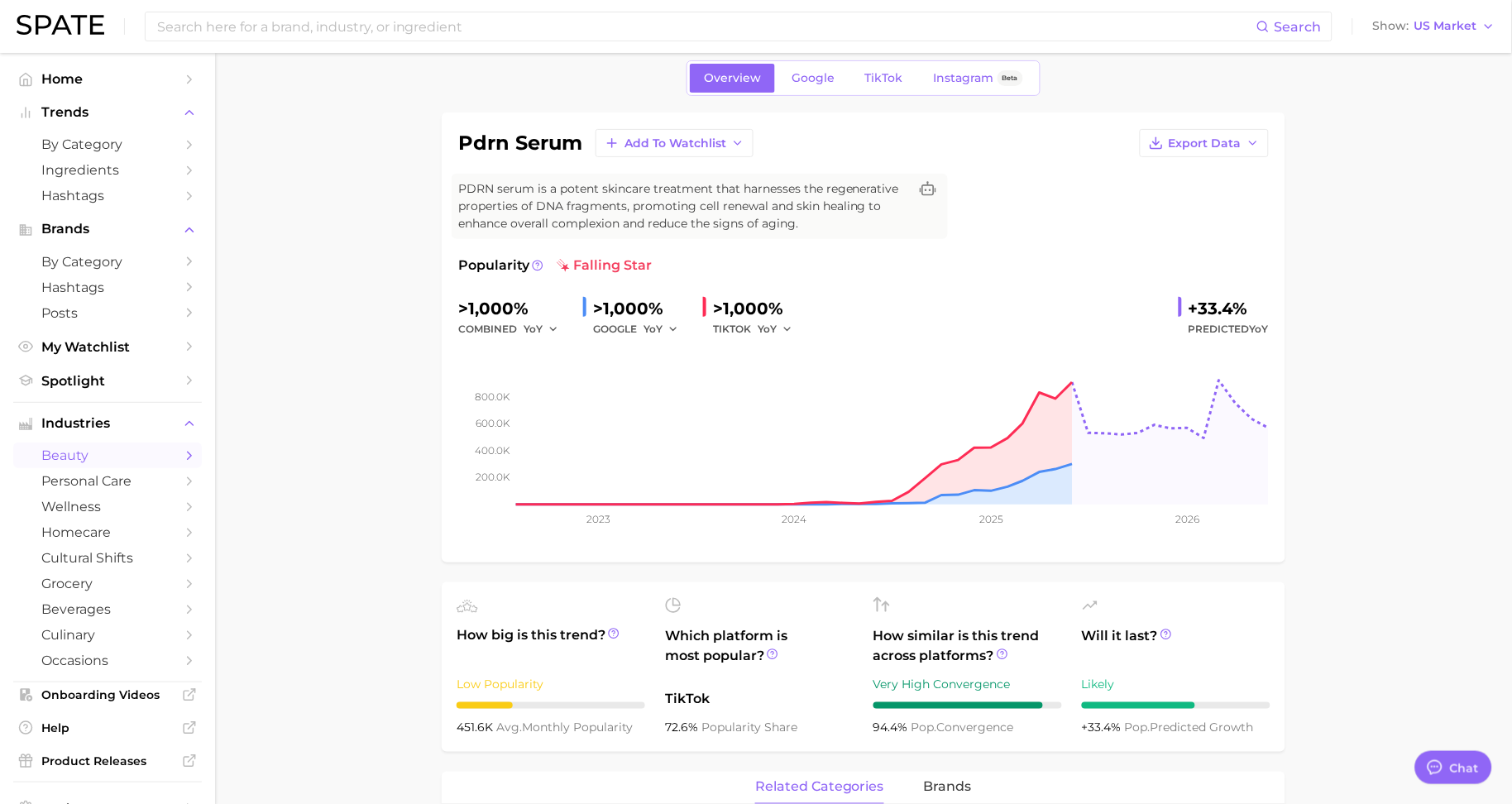 drag, startPoint x: 657, startPoint y: 266, endPoint x: 673, endPoint y: 270, distance: 16.492423 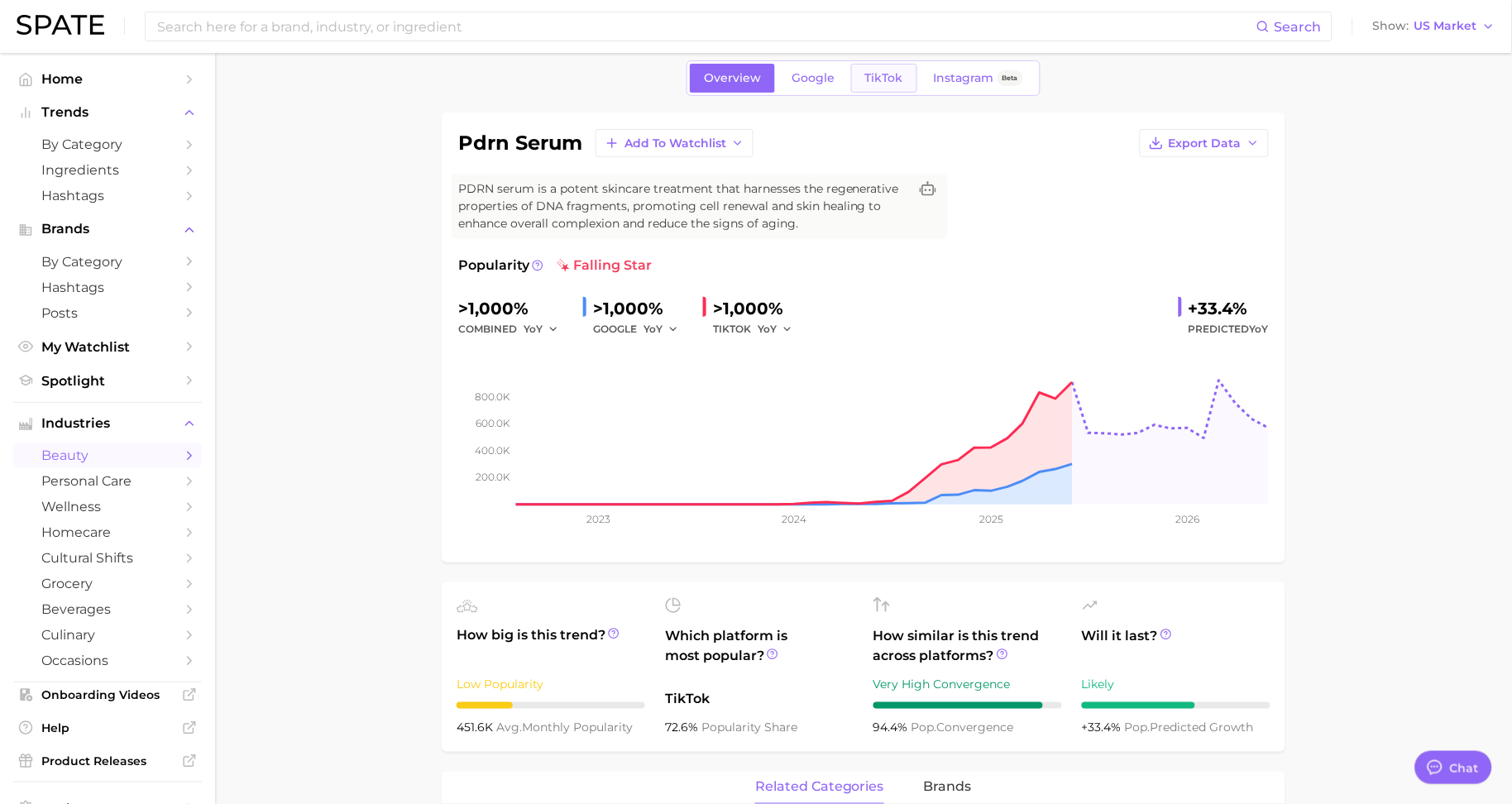 click on "TikTok" at bounding box center (884, 78) 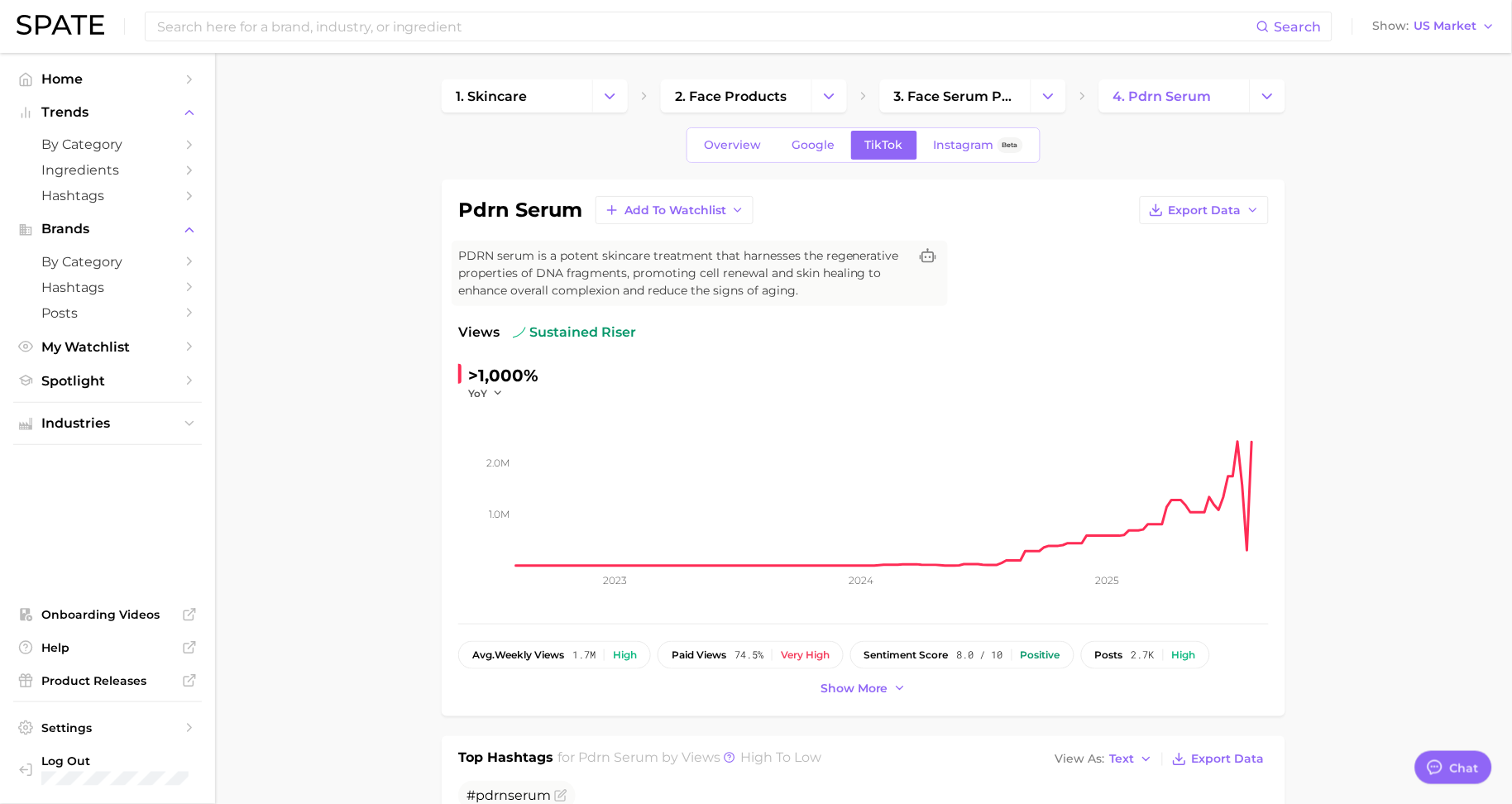 scroll, scrollTop: 0, scrollLeft: 0, axis: both 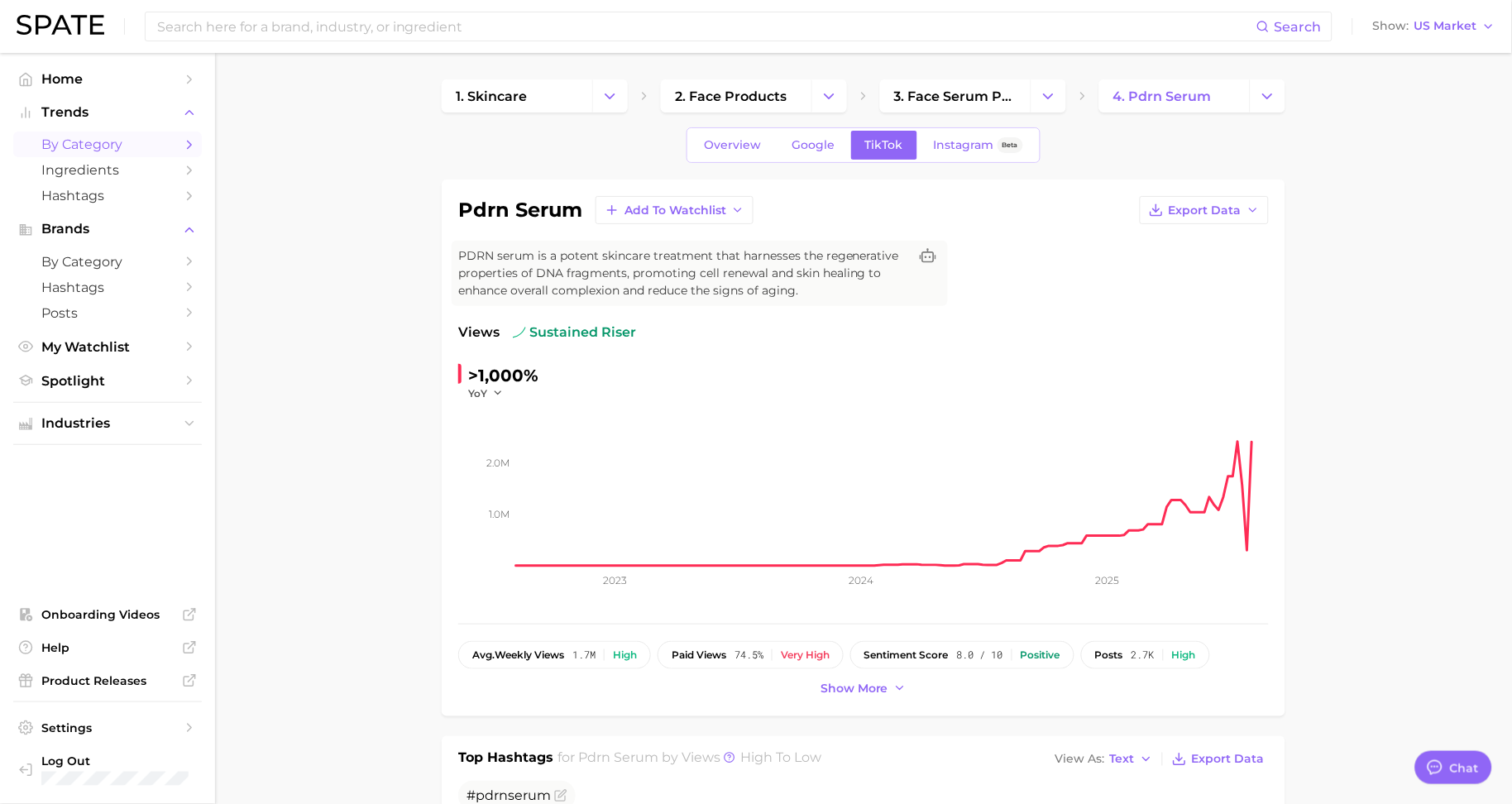 click on "by Category" at bounding box center [108, 144] 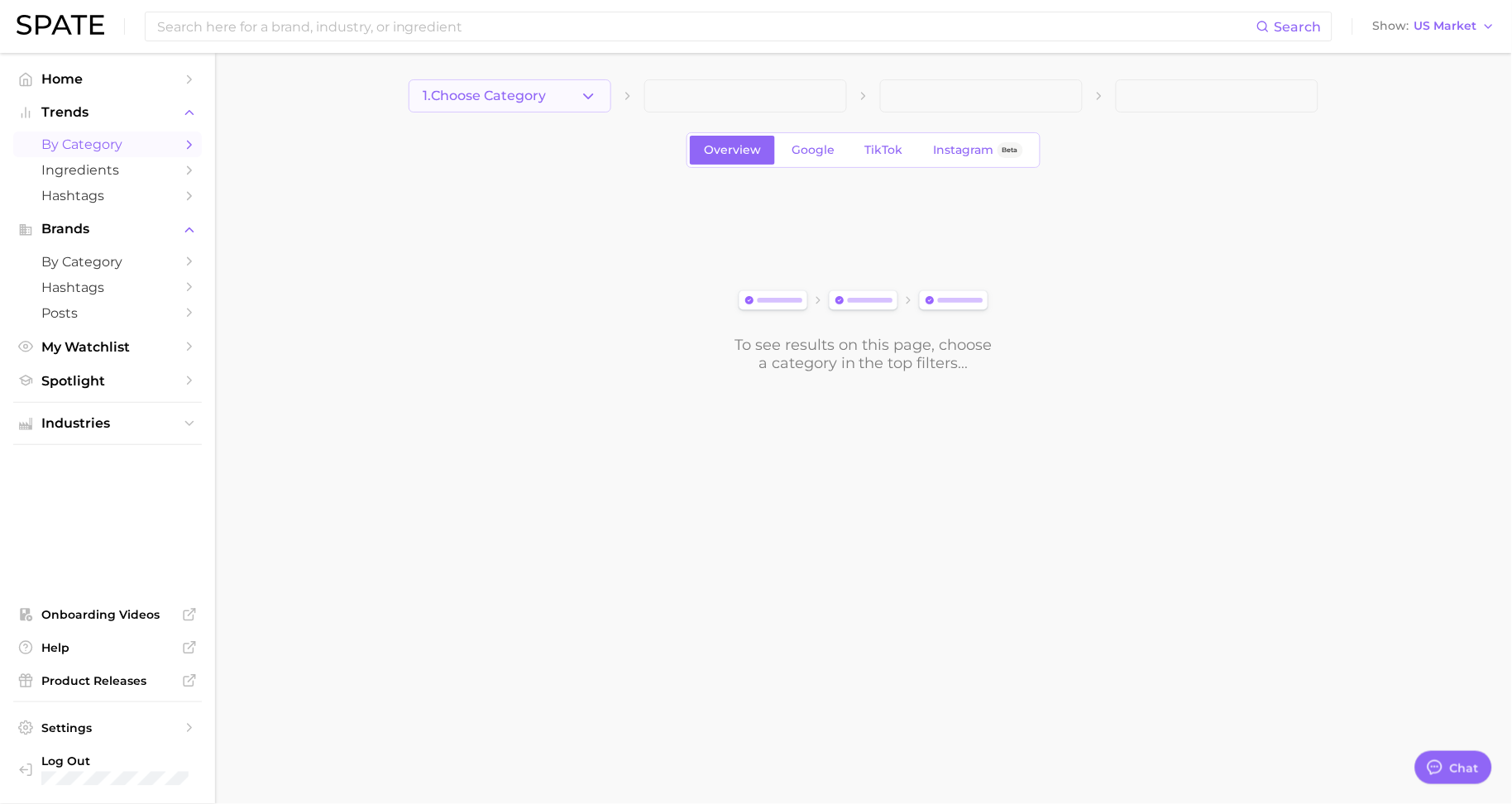 click on "1.  Choose Category" at bounding box center [484, 96] 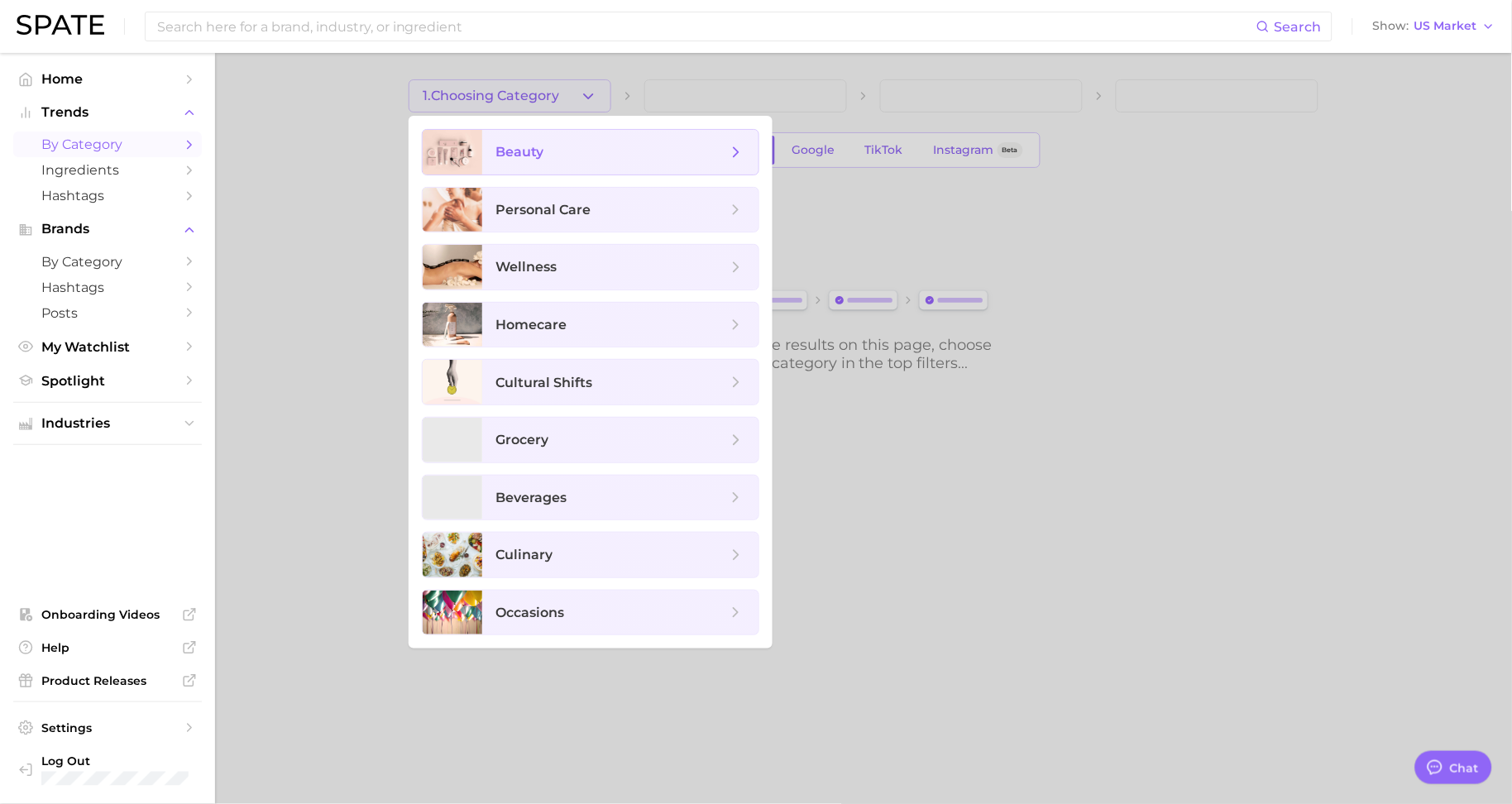 click on "beauty" at bounding box center (519, 151) 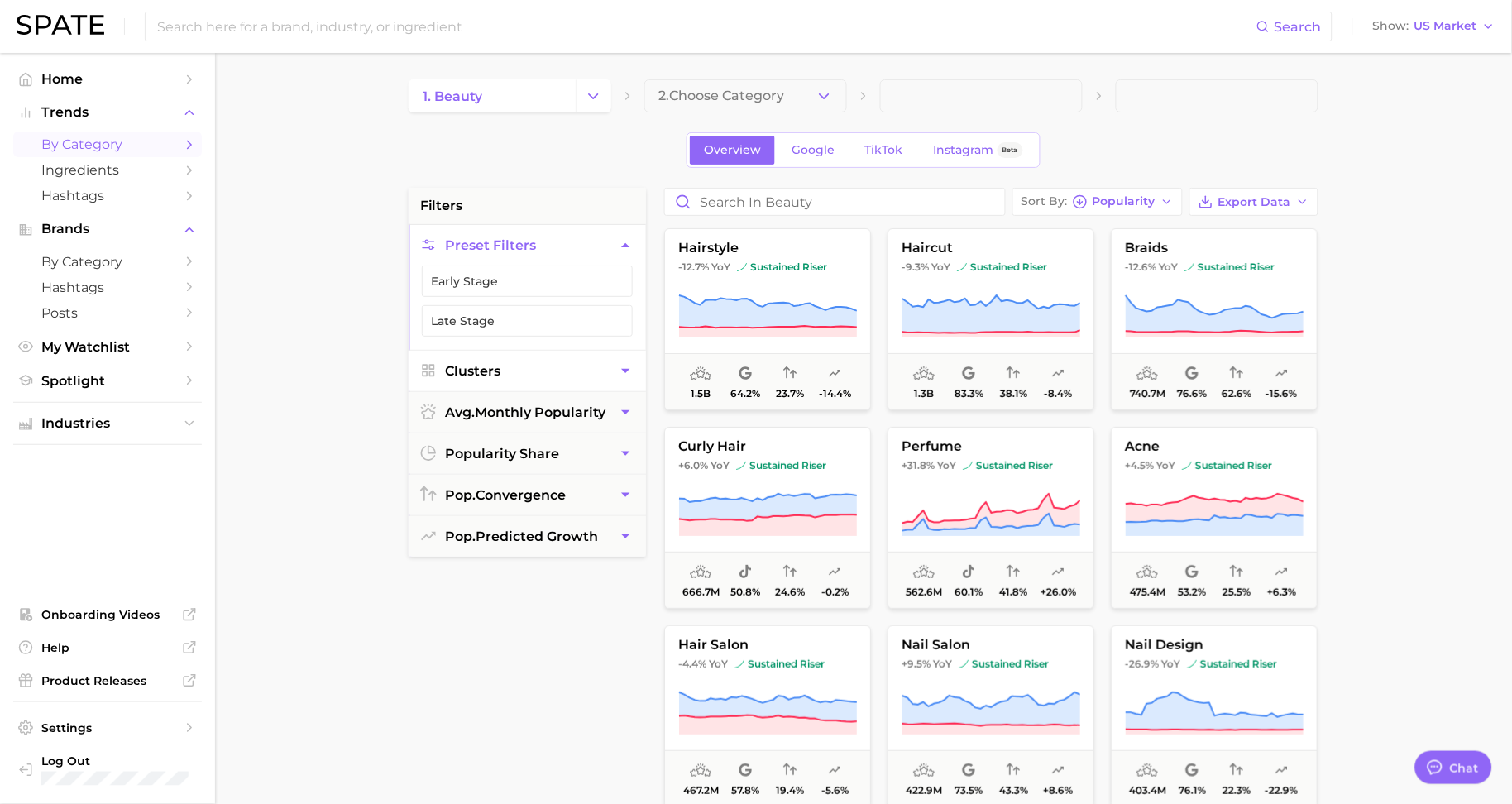 click on "Clusters" at bounding box center (527, 371) 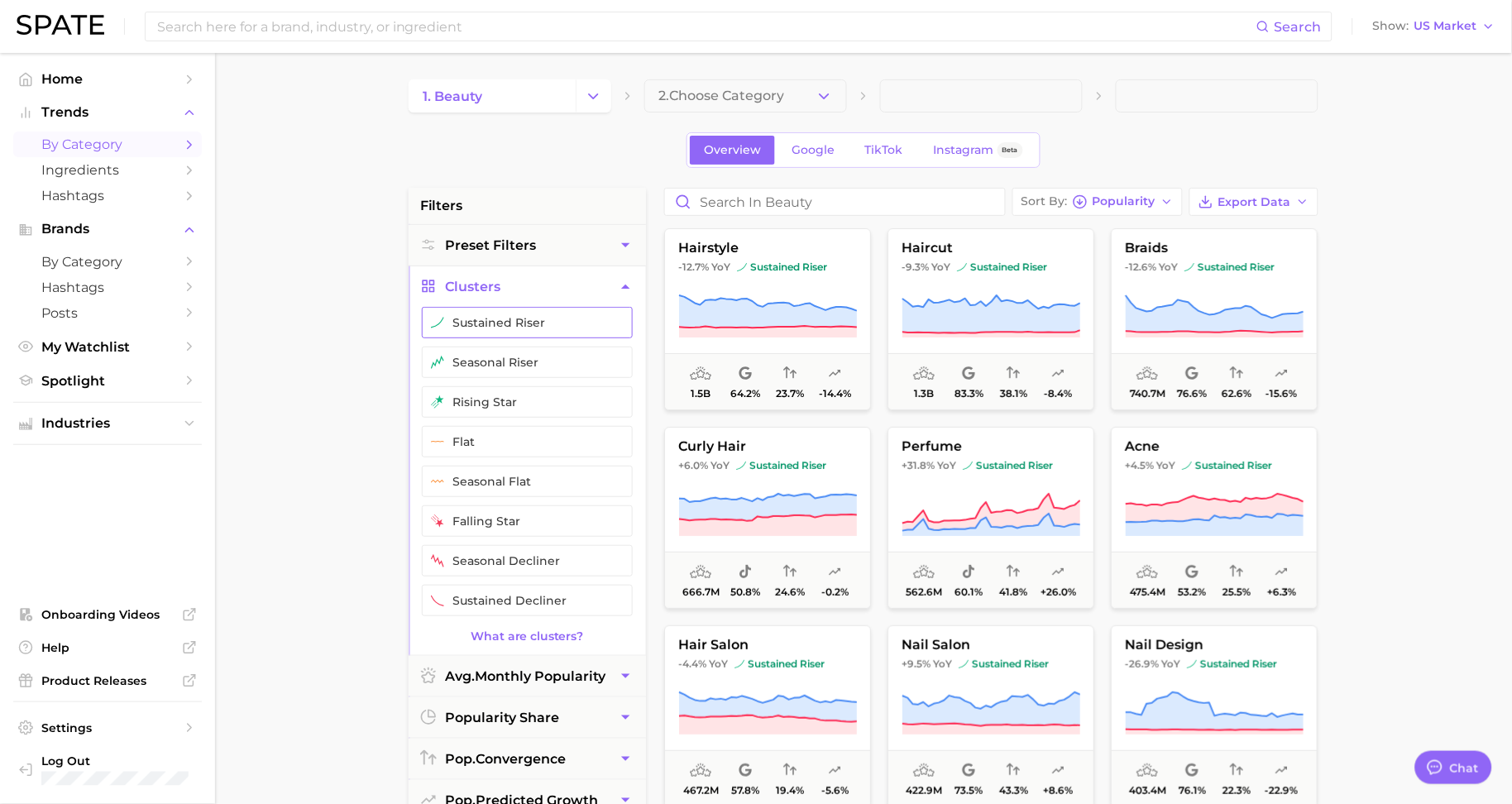 click on "sustained riser" at bounding box center [527, 323] 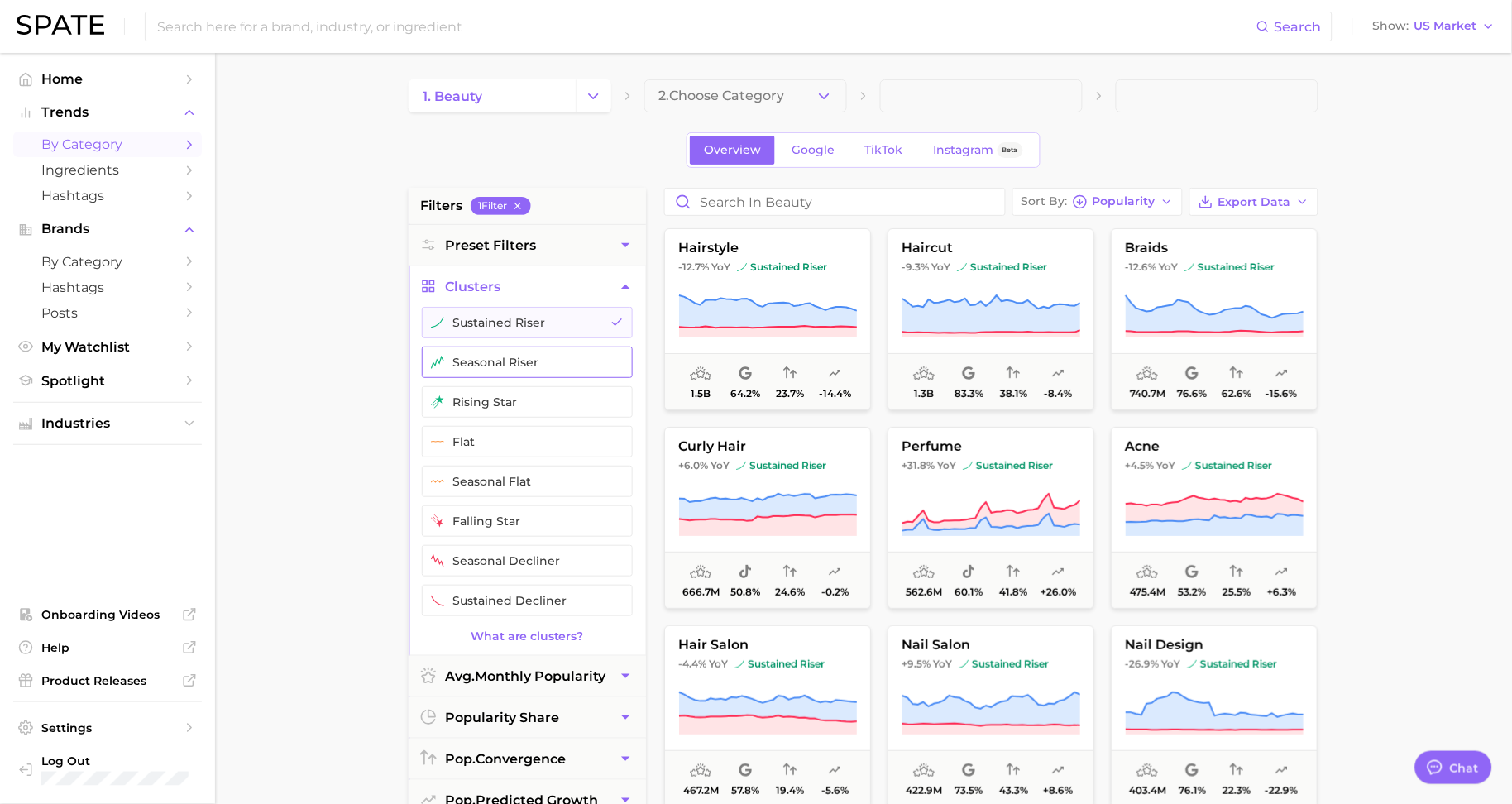 click on "seasonal riser" at bounding box center (527, 362) 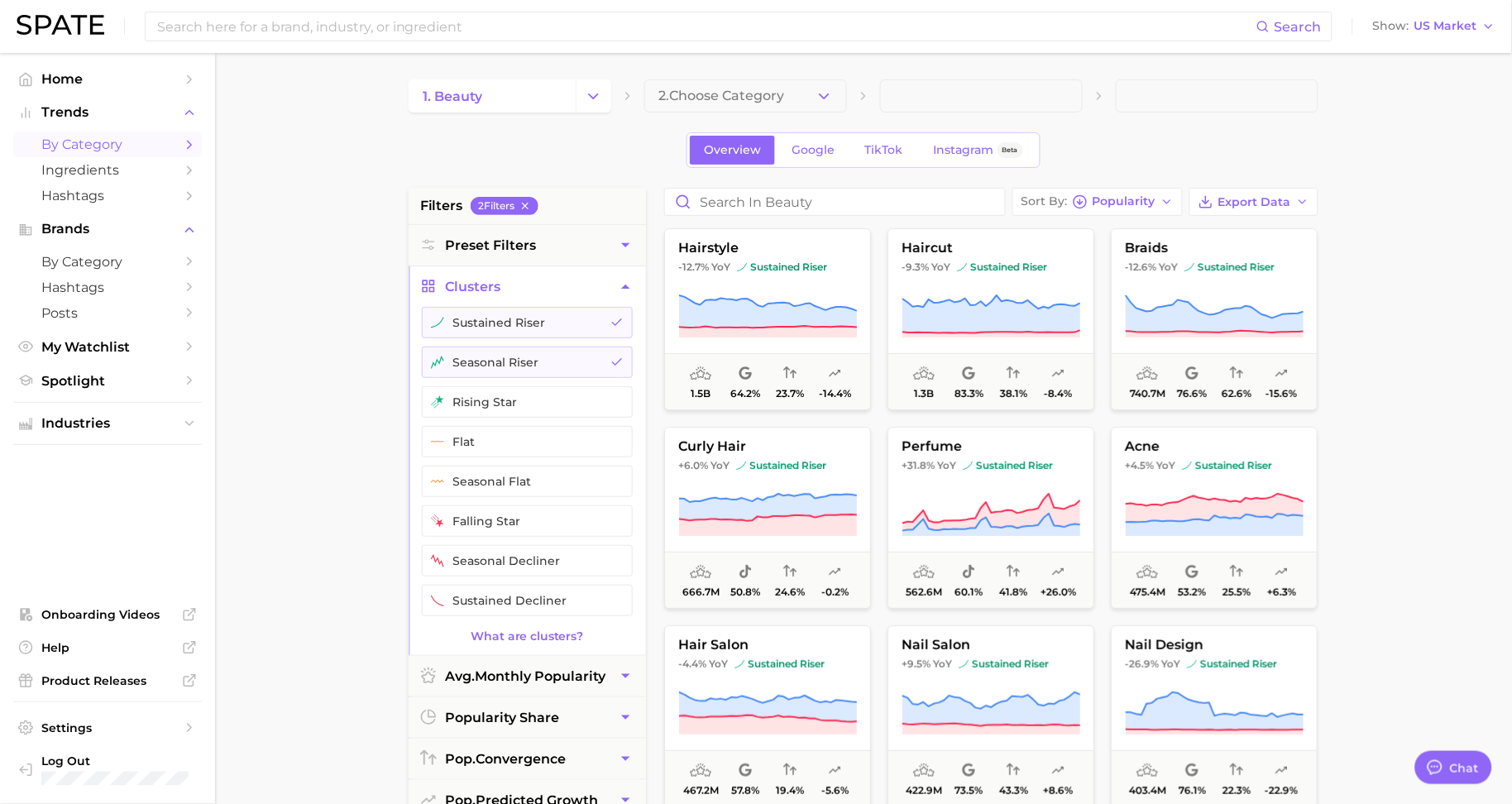 click on "1. beauty 2.  Choose Category Overview Google TikTok Instagram Beta filters 2  Filter s Preset Filters Clusters sustained riser   seasonal riser   rising star   flat   seasonal flat   falling star   seasonal decliner   sustained decliner   What are clusters? avg.  monthly popularity popularity share pop.  convergence pop.  predicted growth Sort By Popularity Export Data hairstyle -12.7%   YoY sustained riser 1.5b 64.2% 23.7% -14.4% haircut -9.3%   YoY sustained riser 1.3b 83.3% 38.1% -8.4% braids -12.6%   YoY sustained riser 740.7m 76.6% 62.6% -15.6% curly hair +6.0%   YoY sustained riser 666.7m 50.8% 24.6% -0.2% perfume +31.8%   YoY sustained riser 562.6m 60.1% 41.8% +26.0% acne +4.5%   YoY sustained riser 475.4m 53.2% 25.5% +6.3% hair salon -4.4%   YoY sustained riser 467.2m 57.8% 19.4% -5.6% nail salon +9.5%   YoY sustained riser 422.9m 73.5% 43.3% +8.6% nail design -26.9%   YoY sustained riser 403.4m 76.1% 22.3% -22.9% blond hair -3.7%   YoY sustained riser 388.0m 63.5% 25.9% -3.6% nail art -18.9%   YoY" at bounding box center (864, 680) 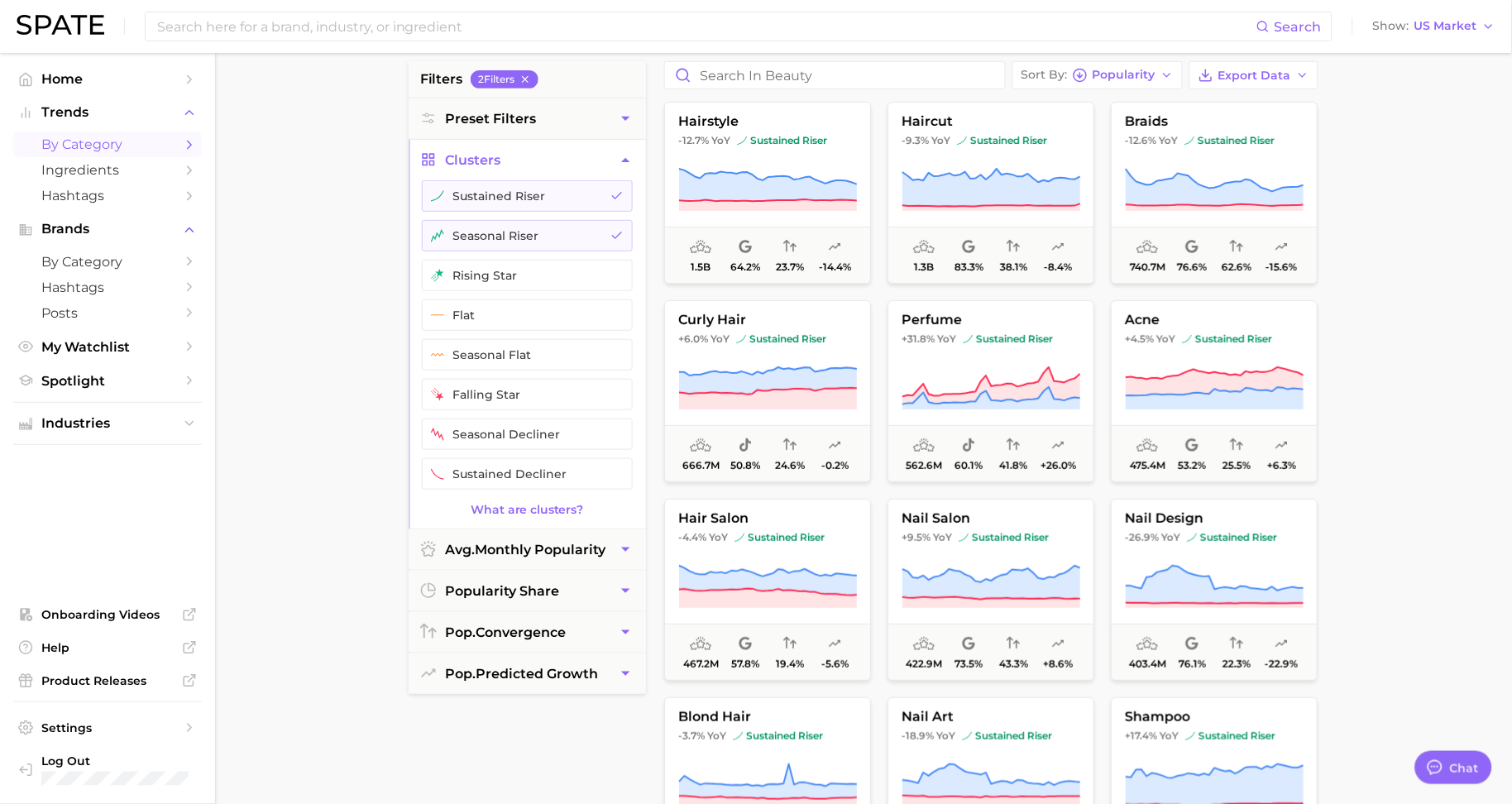 scroll, scrollTop: 134, scrollLeft: 0, axis: vertical 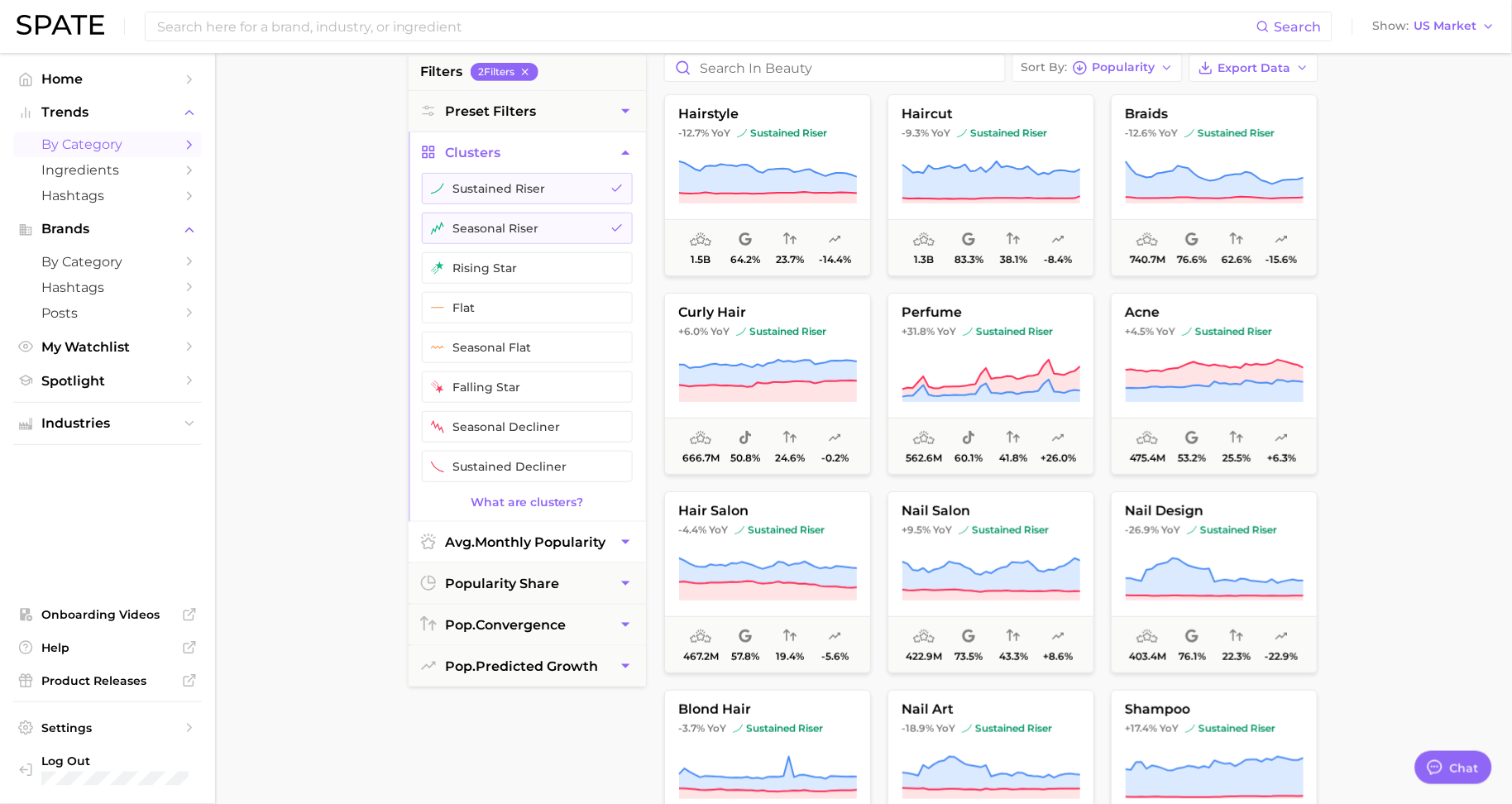 click on "avg.  monthly popularity" at bounding box center [525, 542] 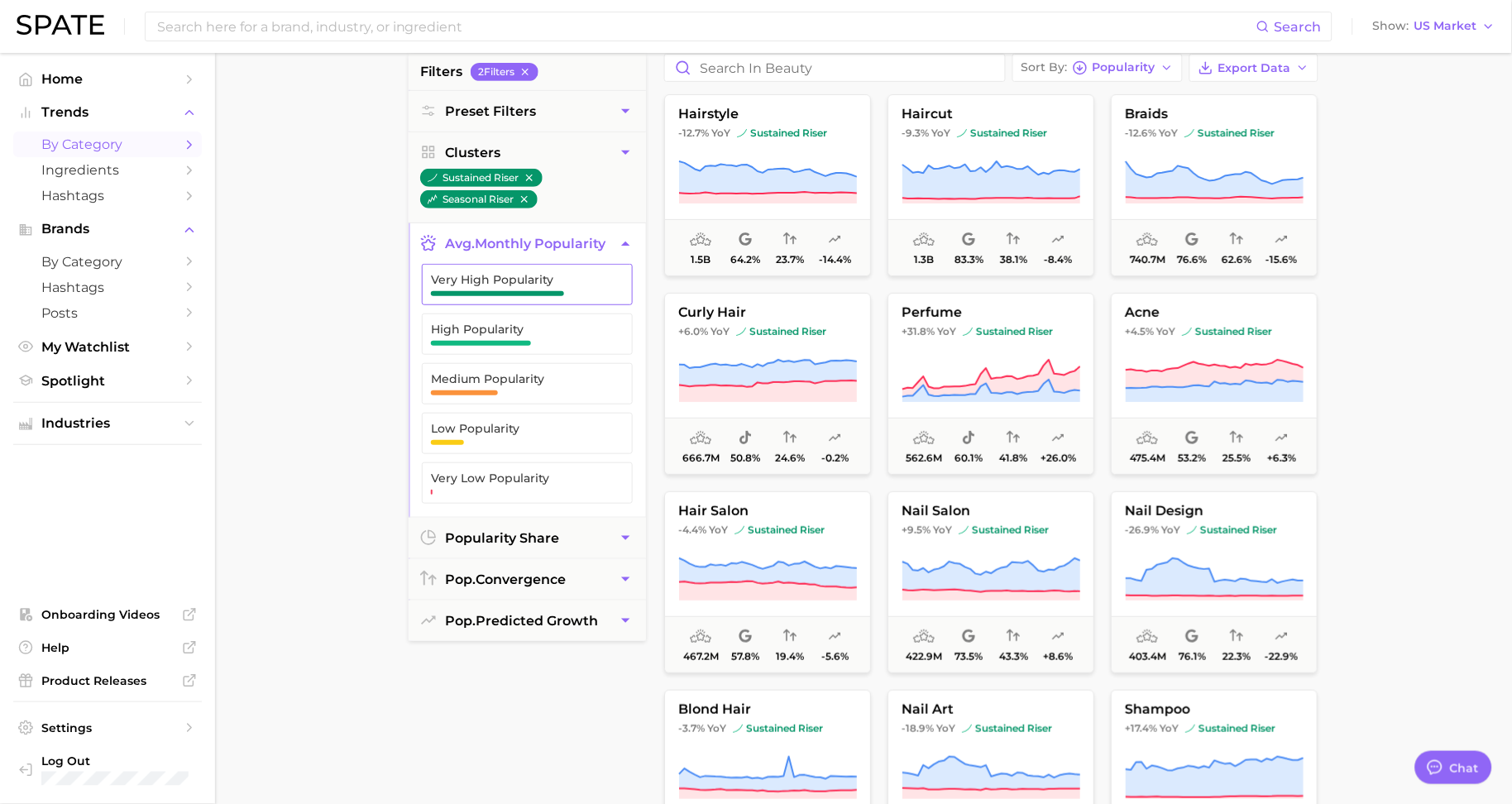 click at bounding box center [497, 294] 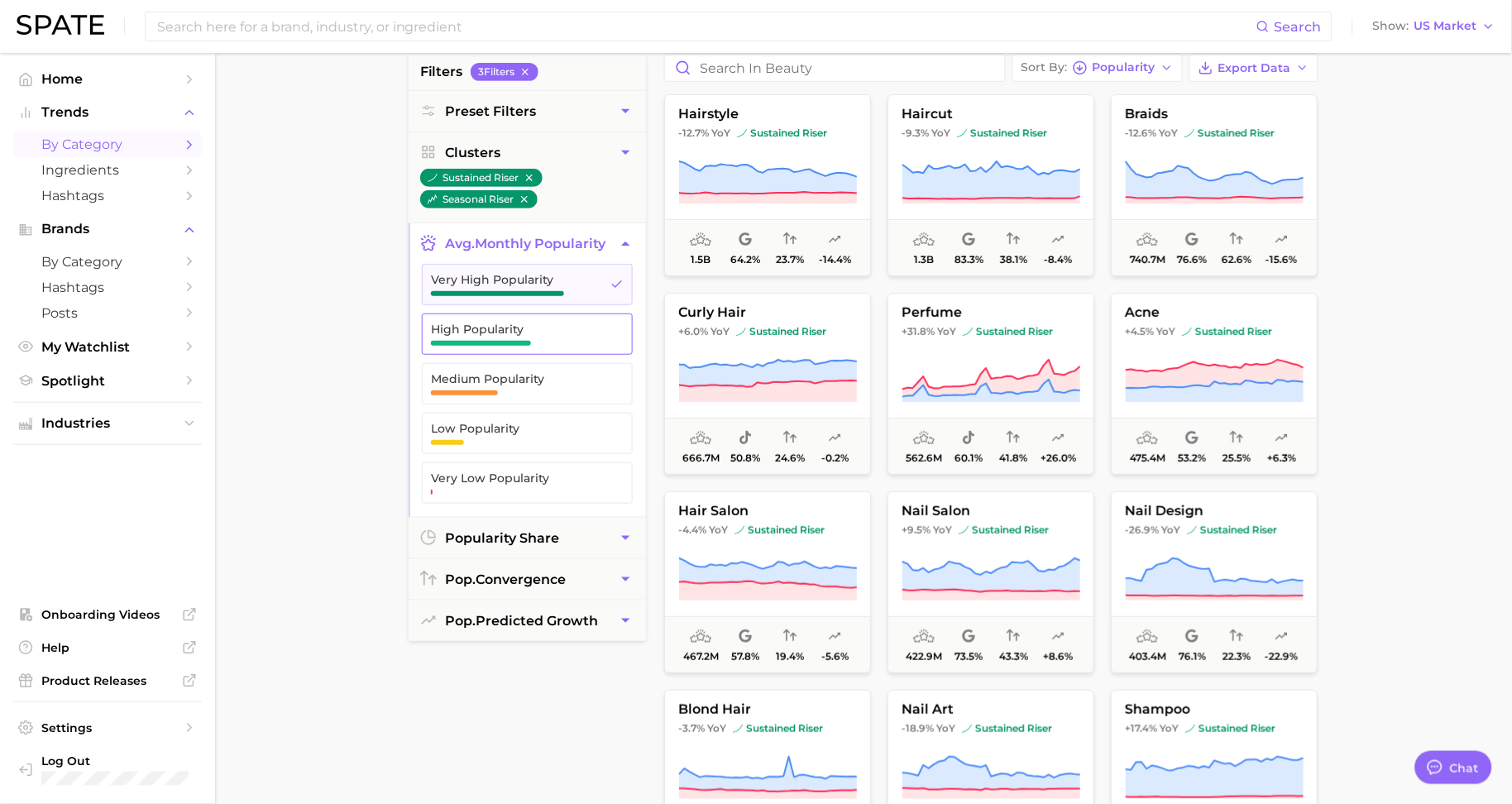 click at bounding box center (481, 343) 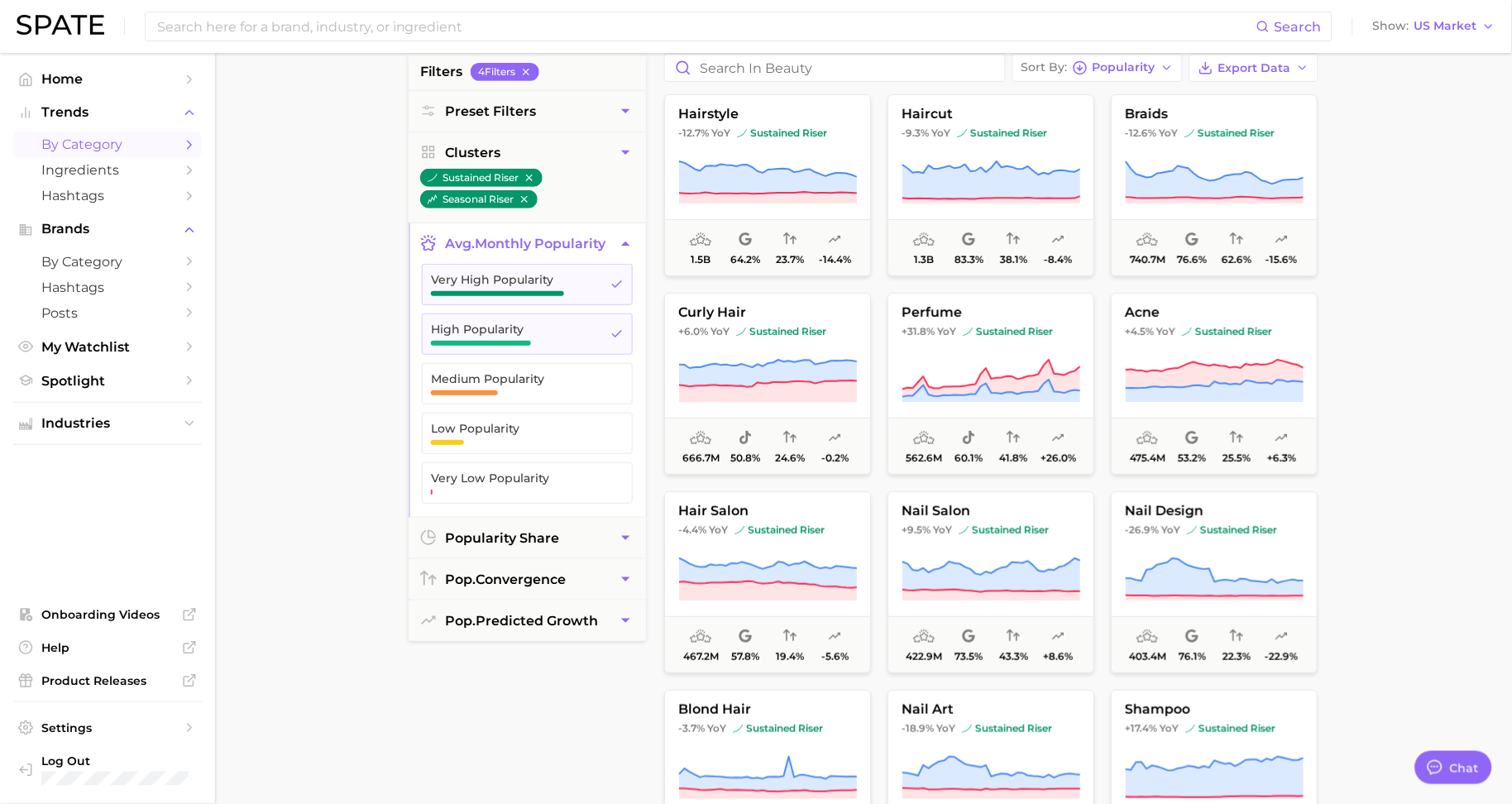click on "1. beauty 2.  Choose Category Overview Google TikTok Instagram Beta filters 4  Filter s Preset Filters Clusters sustained riser seasonal riser avg.  monthly popularity Very High Popularity   High Popularity   Medium Popularity   Low Popularity   Very Low Popularity   popularity share pop.  convergence pop.  predicted growth Sort By Popularity Export Data hairstyle -12.7%   YoY sustained riser 1.5b 64.2% 23.7% -14.4% haircut -9.3%   YoY sustained riser 1.3b 83.3% 38.1% -8.4% braids -12.6%   YoY sustained riser 740.7m 76.6% 62.6% -15.6% curly hair +6.0%   YoY sustained riser 666.7m 50.8% 24.6% -0.2% perfume +31.8%   YoY sustained riser 562.6m 60.1% 41.8% +26.0% acne +4.5%   YoY sustained riser 475.4m 53.2% 25.5% +6.3% hair salon -4.4%   YoY sustained riser 467.2m 57.8% 19.4% -5.6% nail salon +9.5%   YoY sustained riser 422.9m 73.5% 43.3% +8.6% nail design -26.9%   YoY sustained riser 403.4m 76.1% 22.3% -22.9% blond hair -3.7%   YoY sustained riser 388.0m 63.5% 25.9% -3.6% nail art -18.9%   YoY sustained riser" at bounding box center (864, 546) 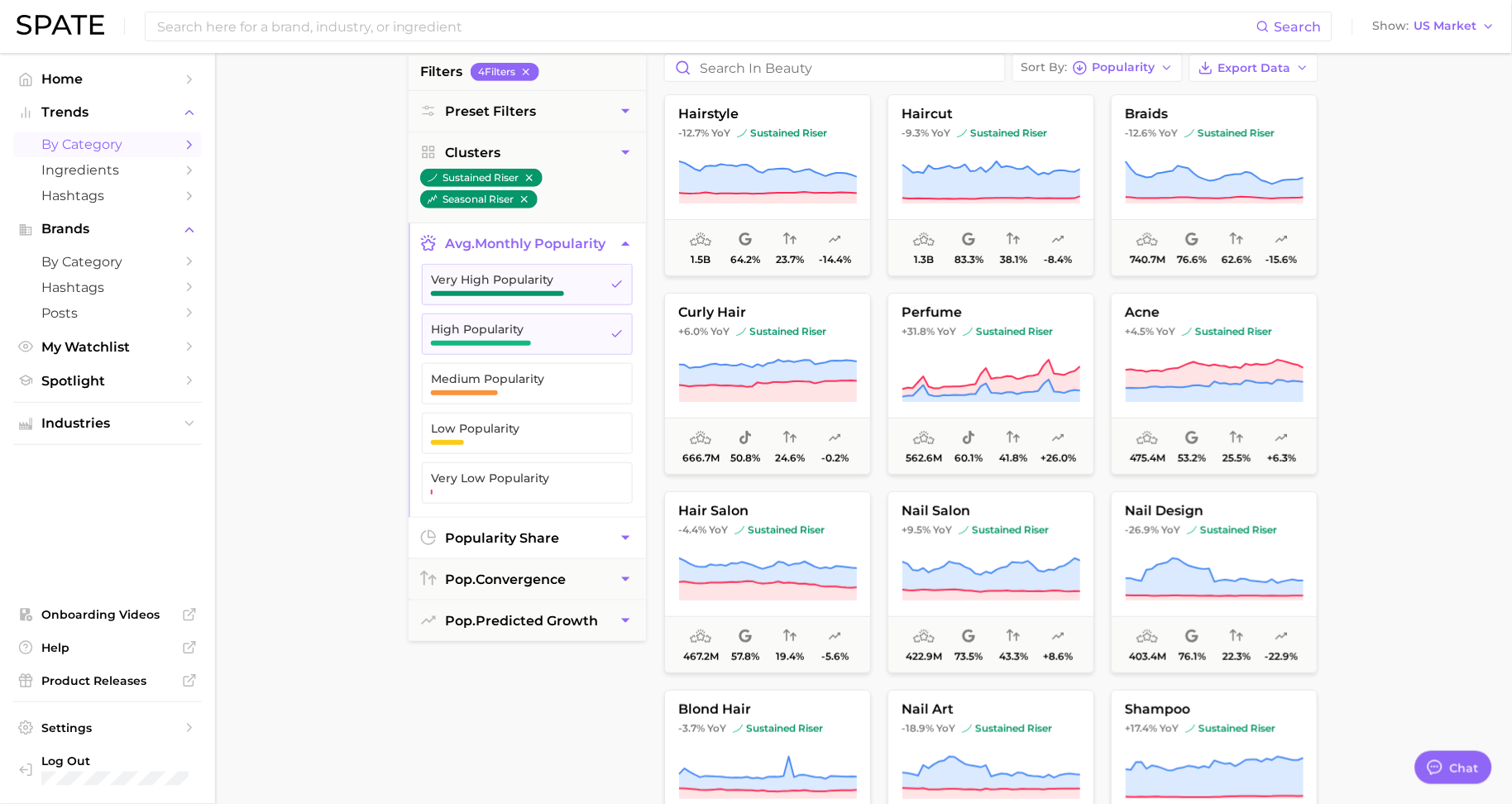 click on "popularity share" at bounding box center (502, 538) 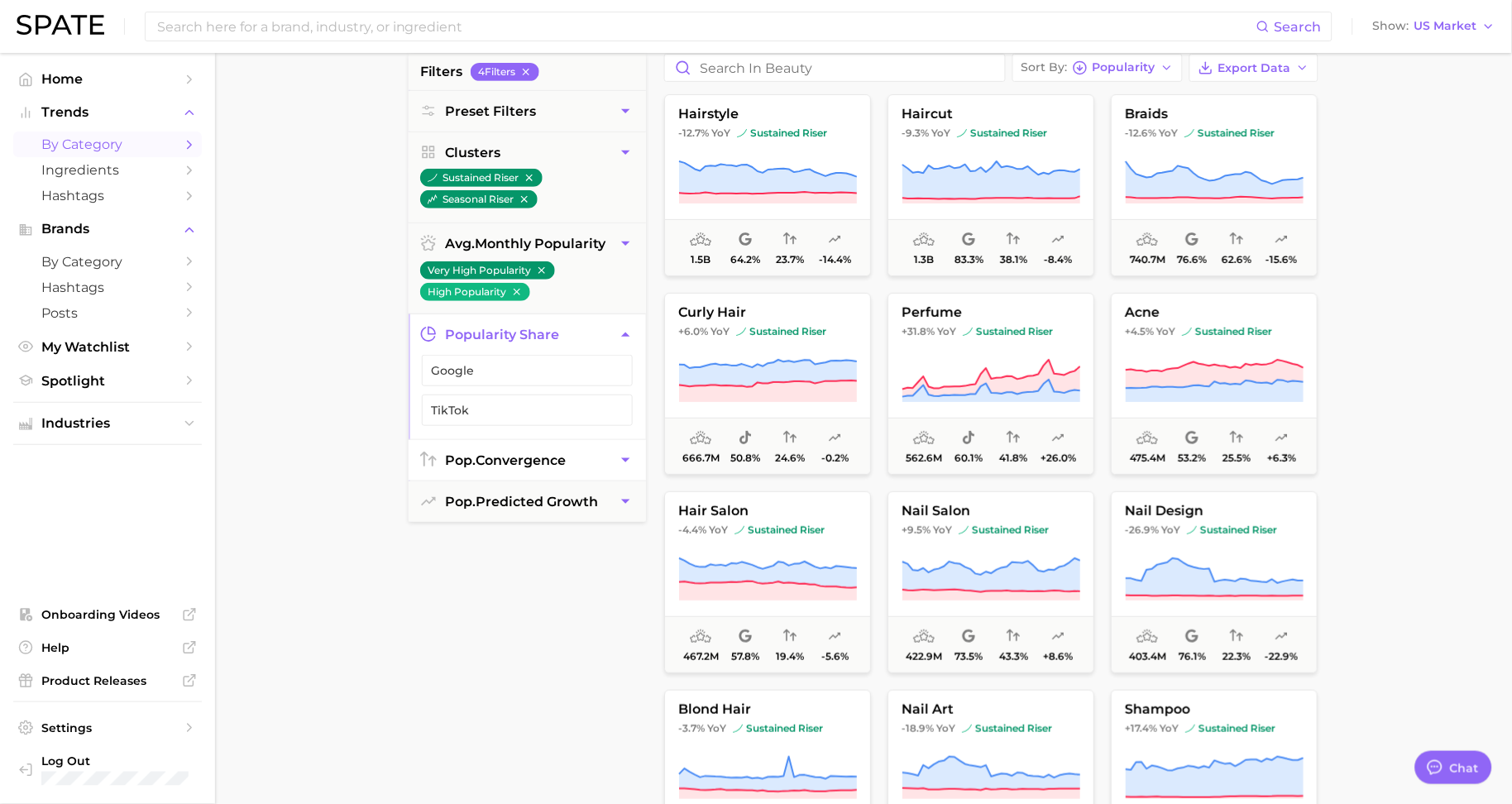 click on "pop.  convergence" at bounding box center (505, 460) 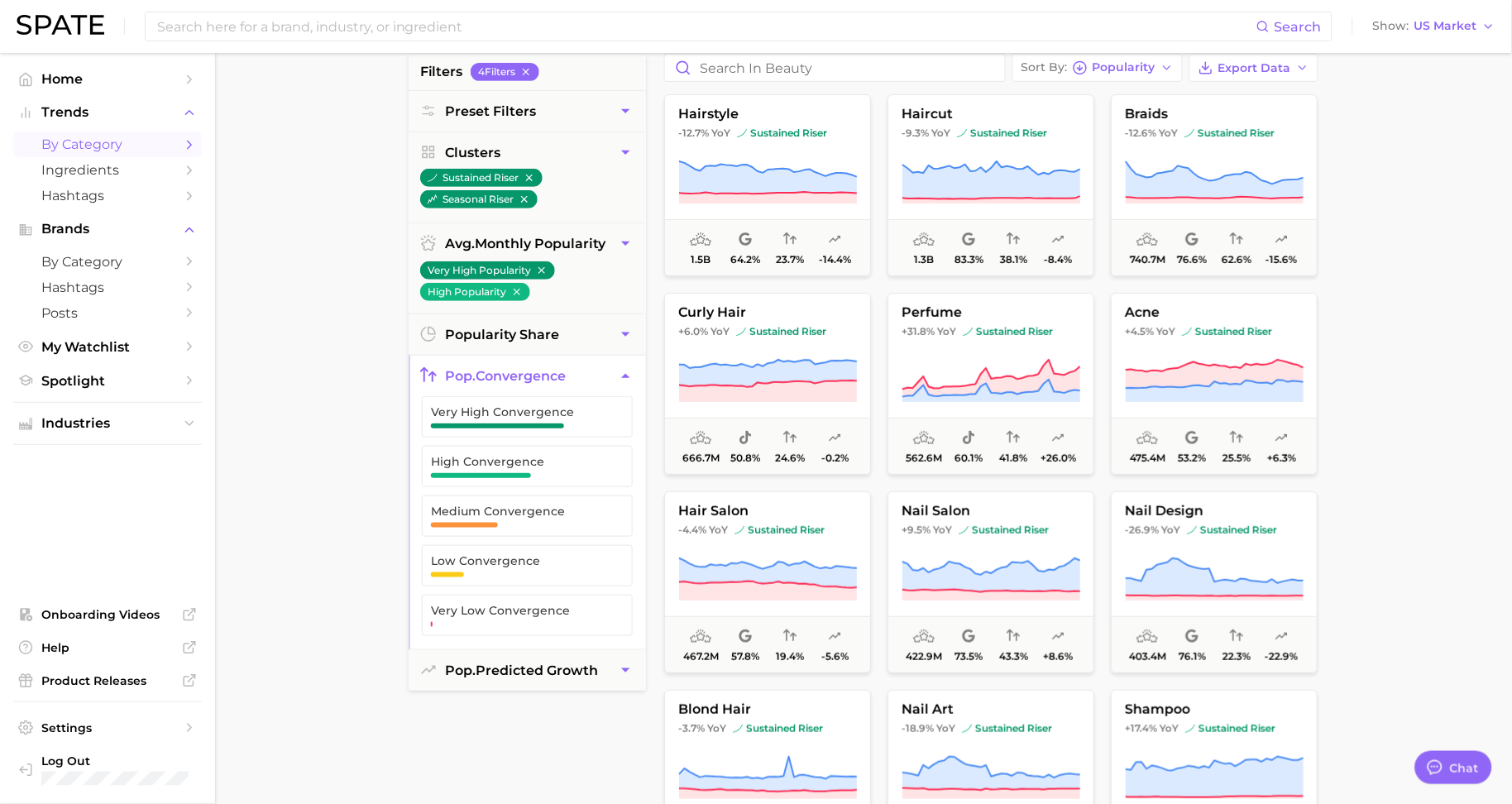 click on "1. beauty 2.  Choose Category Overview Google TikTok Instagram Beta filters 4  Filter s Preset Filters Clusters sustained riser seasonal riser avg.  monthly popularity Very High Popularity High Popularity popularity share pop.  convergence Very High Convergence   High Convergence   Medium Convergence   Low Convergence   Very Low Convergence   pop.  predicted growth Sort By Popularity Export Data hairstyle -12.7%   YoY sustained riser 1.5b 64.2% 23.7% -14.4% haircut -9.3%   YoY sustained riser 1.3b 83.3% 38.1% -8.4% braids -12.6%   YoY sustained riser 740.7m 76.6% 62.6% -15.6% curly hair +6.0%   YoY sustained riser 666.7m 50.8% 24.6% -0.2% perfume +31.8%   YoY sustained riser 562.6m 60.1% 41.8% +26.0% acne +4.5%   YoY sustained riser 475.4m 53.2% 25.5% +6.3% hair salon -4.4%   YoY sustained riser 467.2m 57.8% 19.4% -5.6% nail salon +9.5%   YoY sustained riser 422.9m 73.5% 43.3% +8.6% nail design -26.9%   YoY sustained riser 403.4m 76.1% 22.3% -22.9% blond hair -3.7%   YoY sustained riser 388.0m 63.5% 25.9%" at bounding box center (864, 546) 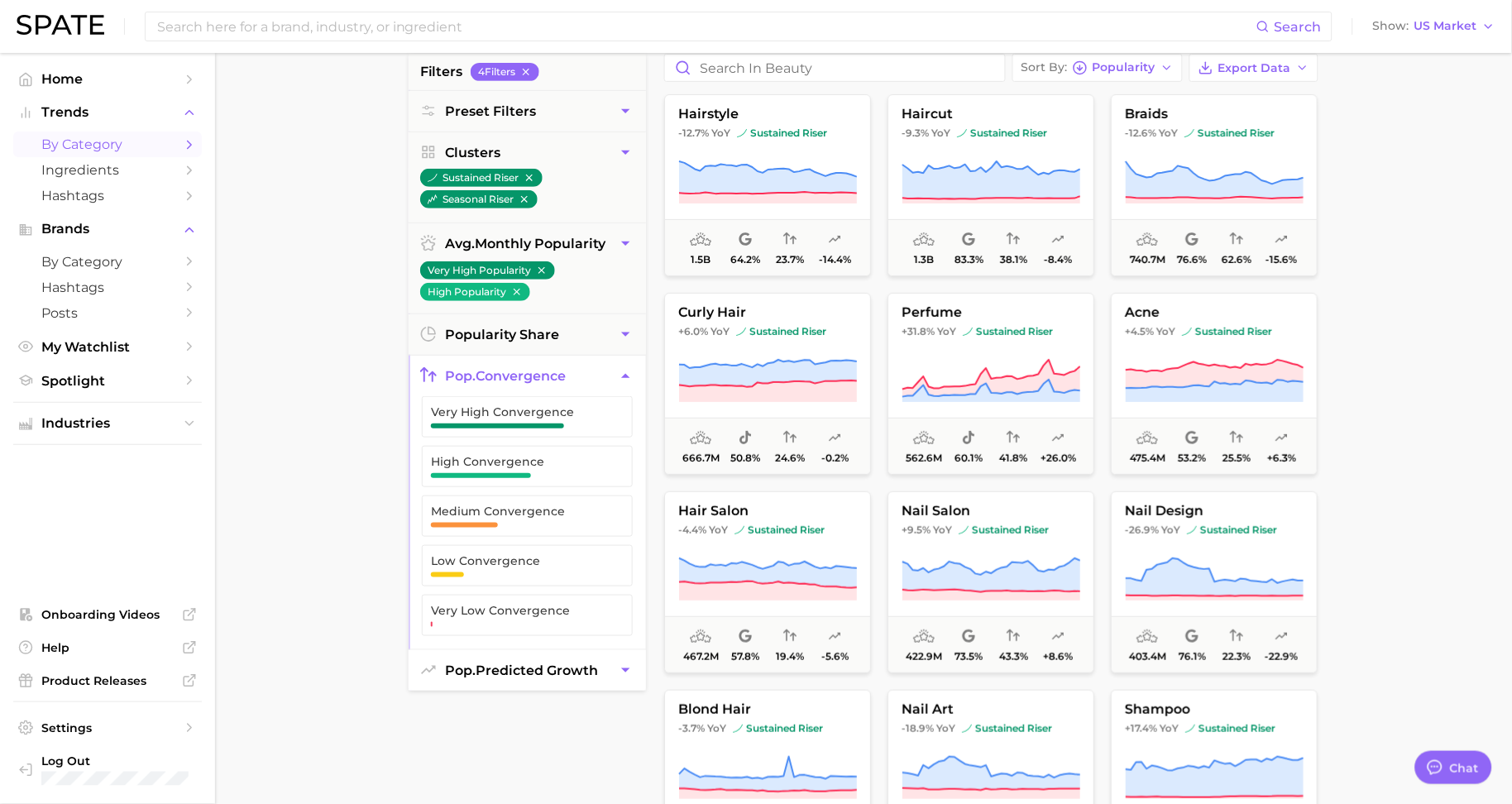 click on "pop.  predicted growth" at bounding box center [521, 670] 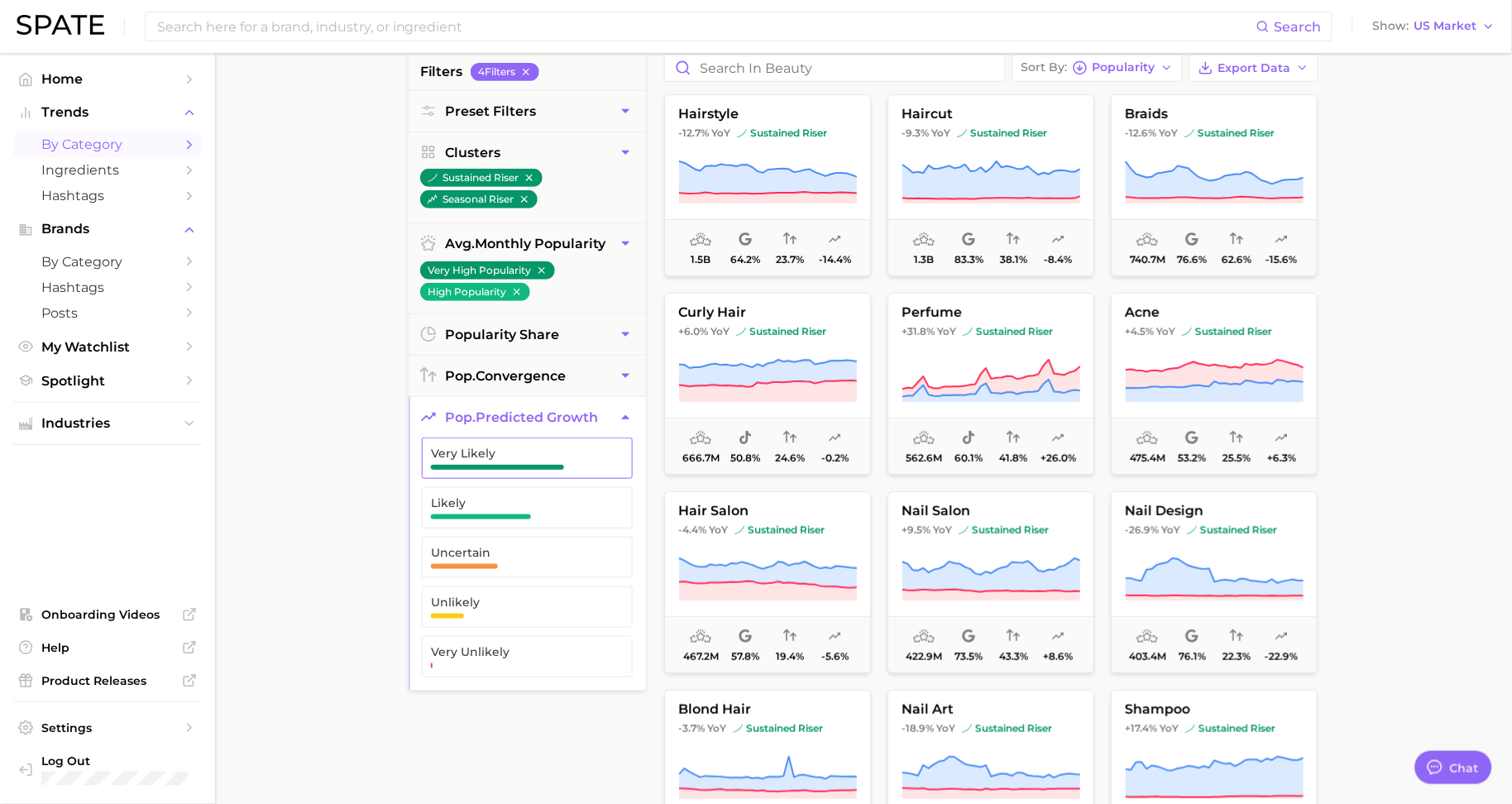 click at bounding box center (497, 467) 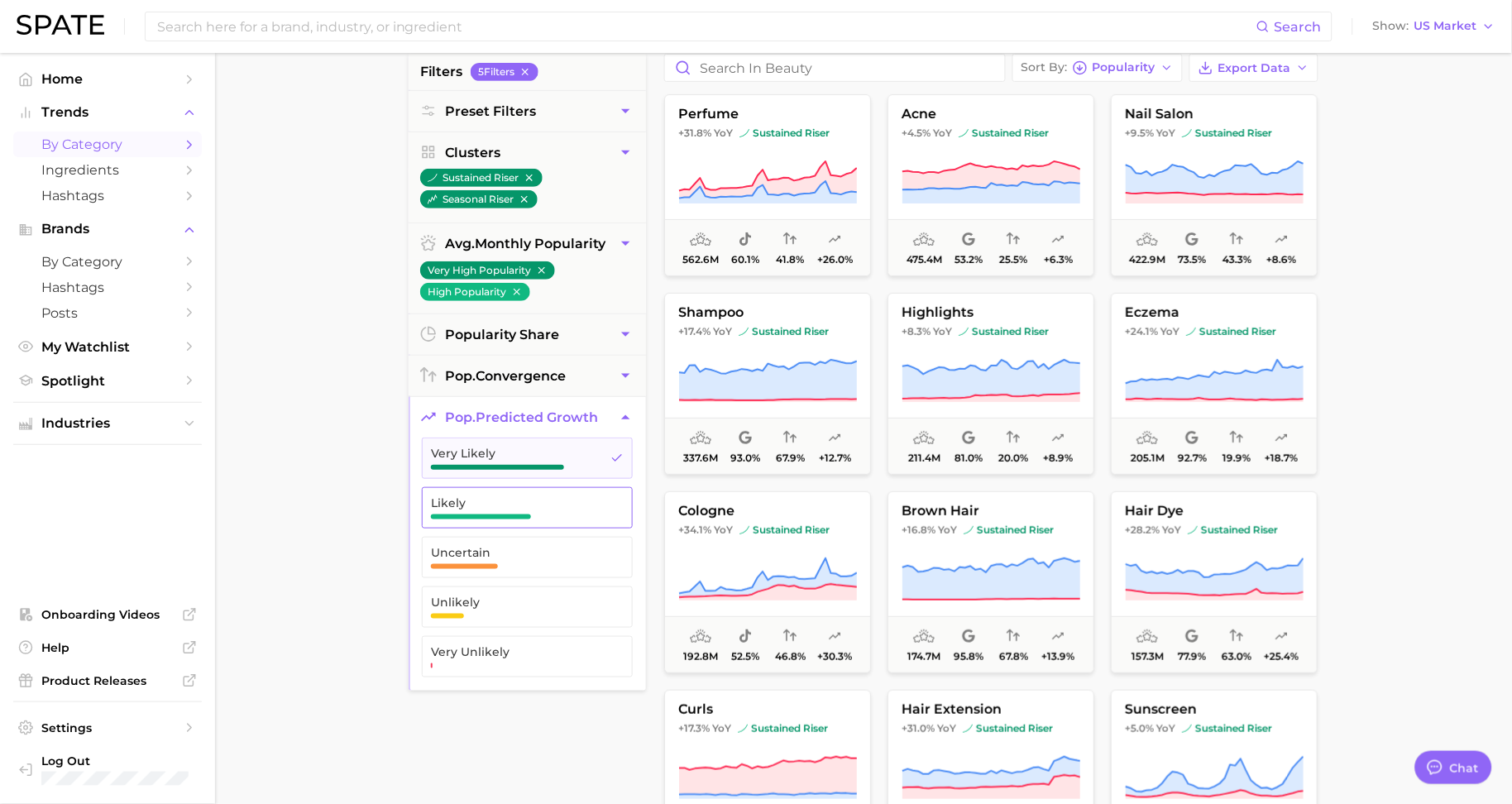 click on "Likely" at bounding box center (514, 508) 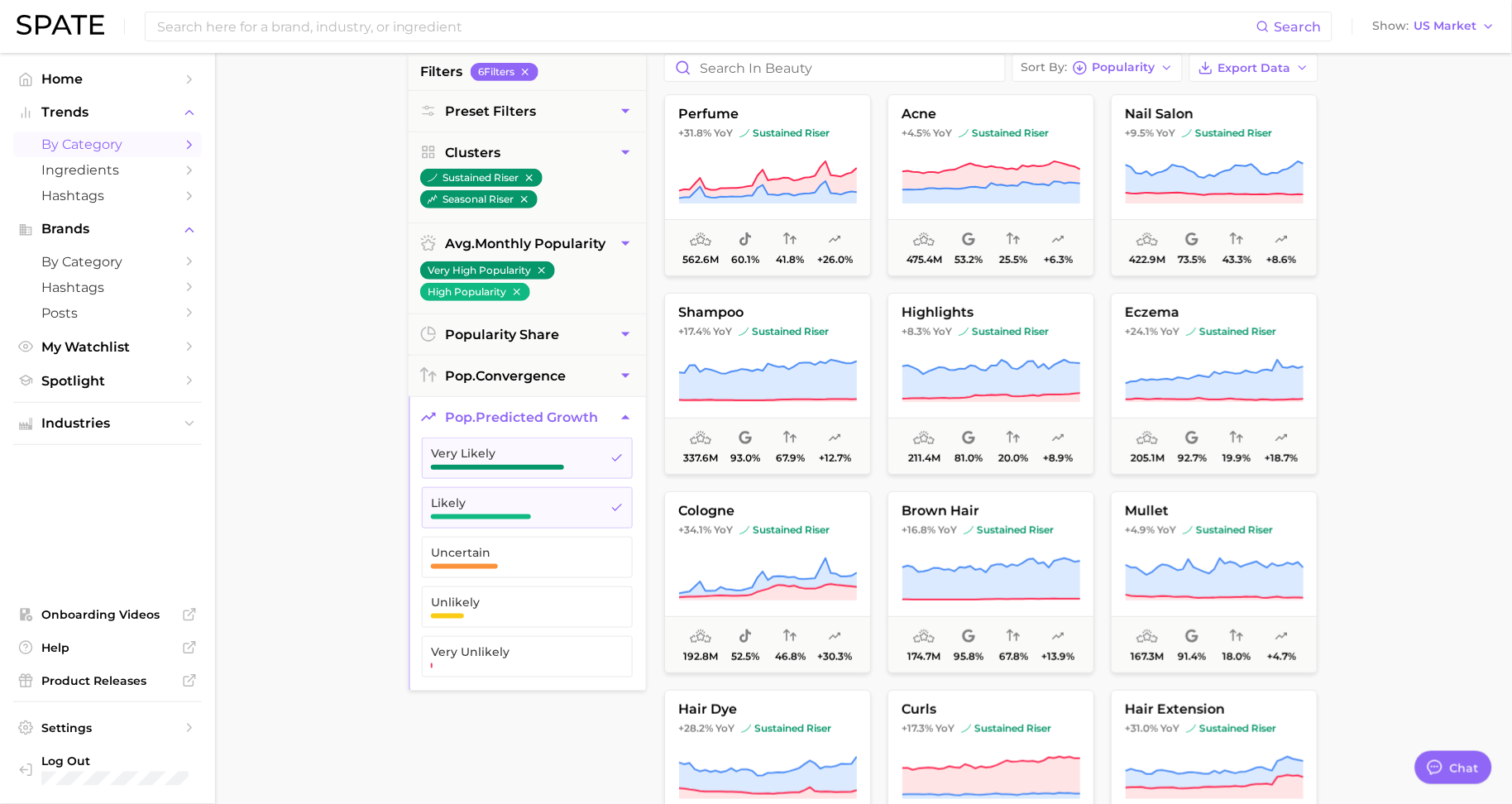 click on "1. beauty 2.  Choose Category Overview Google TikTok Instagram Beta filters 6  Filter s Preset Filters Clusters sustained riser seasonal riser avg.  monthly popularity Very High Popularity High Popularity popularity share pop.  convergence pop.  predicted growth Very Likely   Likely   Uncertain   Unlikely   Very Unlikely   Sort By Popularity Export Data perfume +31.8%   YoY sustained riser 562.6m 60.1% 41.8% +26.0% acne +4.5%   YoY sustained riser 475.4m 53.2% 25.5% +6.3% nail salon +9.5%   YoY sustained riser 422.9m 73.5% 43.3% +8.6% shampoo +17.4%   YoY sustained riser 337.6m 93.0% 67.9% +12.7% highlights +8.3%   YoY sustained riser 211.4m 81.0% 20.0% +8.9% eczema +24.1%   YoY sustained riser 205.1m 92.7% 19.9% +18.7% cologne +34.1%   YoY sustained riser 192.8m 52.5% 46.8% +30.3% brown hair +16.8%   YoY sustained riser 174.7m 95.8% 67.8% +13.9% mullet +4.9%   YoY sustained riser 167.3m 91.4% 18.0% +4.7% hair dye +28.2%   YoY sustained riser 157.3m 77.9% 63.0% +25.4% curls +17.3%   YoY sustained riser 150.0m" at bounding box center (864, 546) 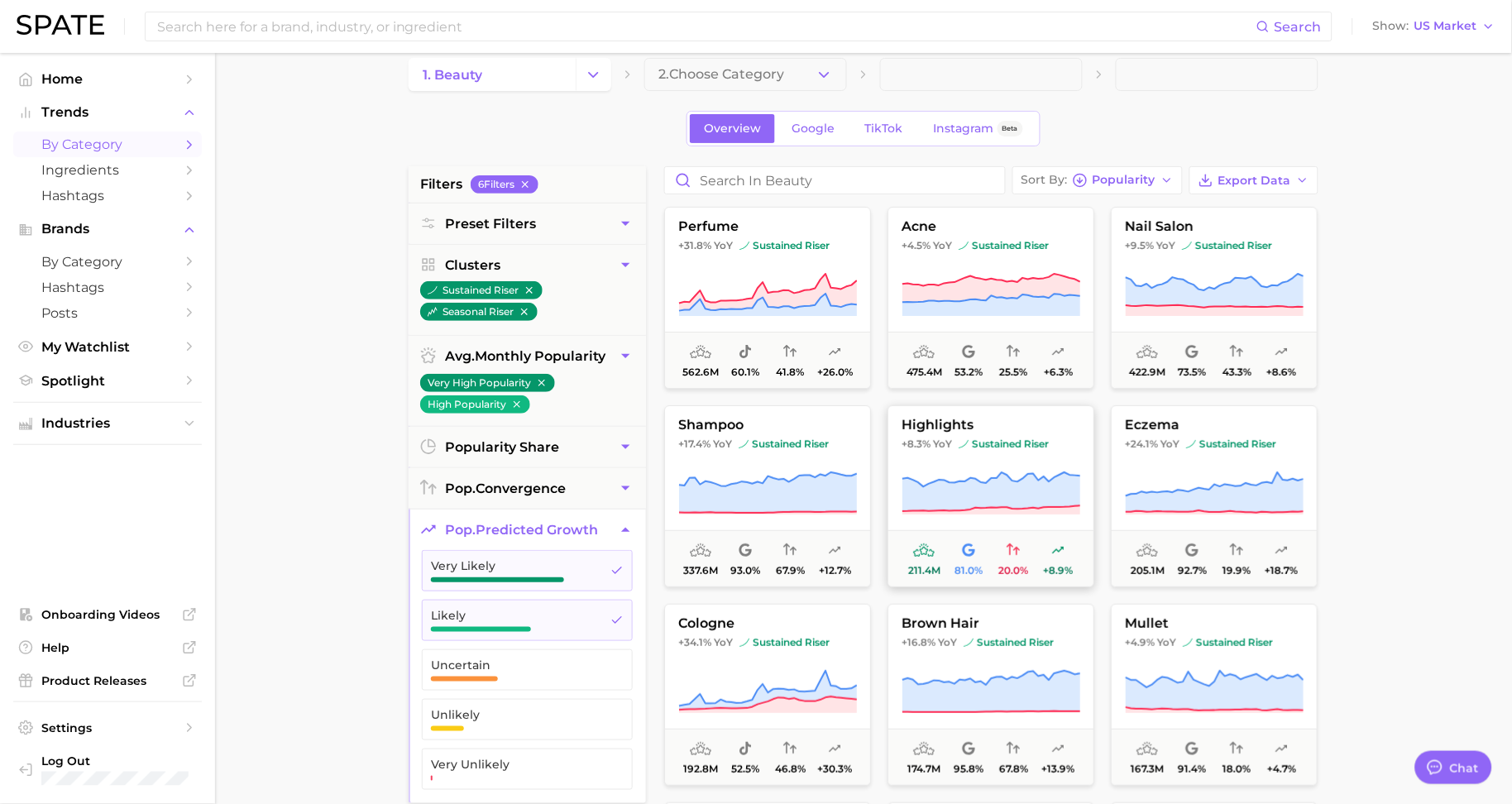 scroll, scrollTop: 0, scrollLeft: 0, axis: both 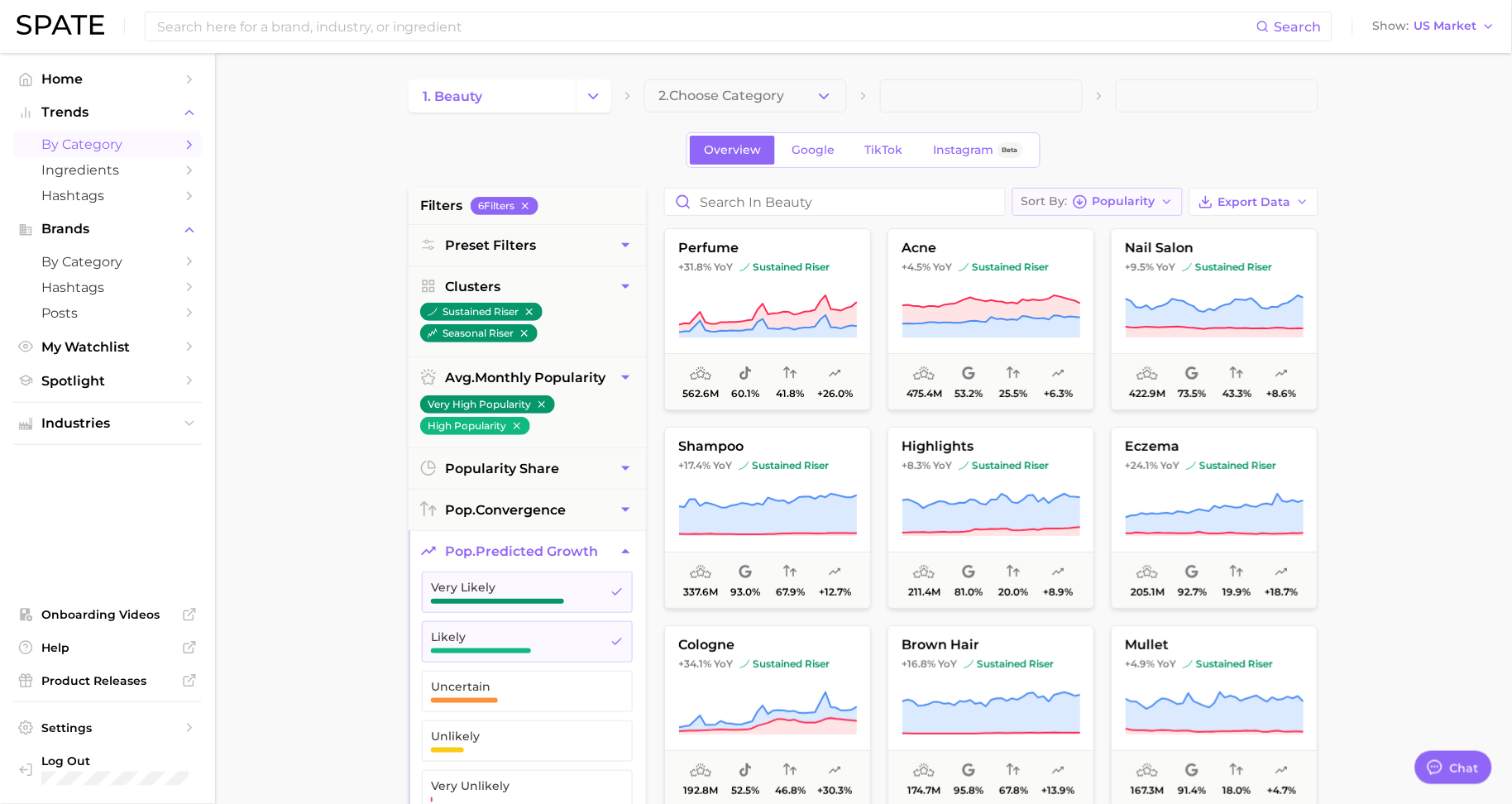click on "Sort By" at bounding box center (1045, 201) 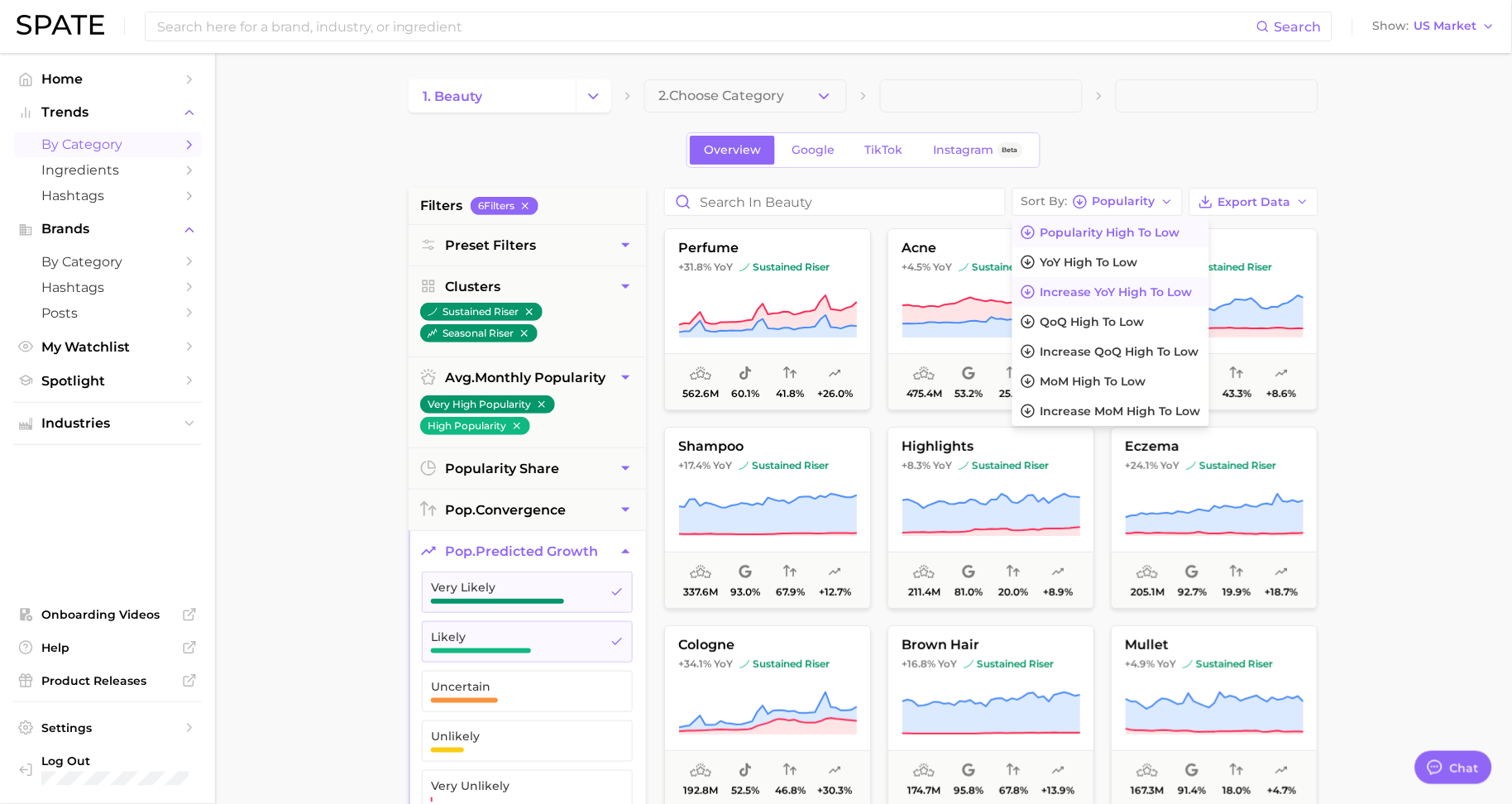 click on "Increase YoY   high to low" at bounding box center (1111, 292) 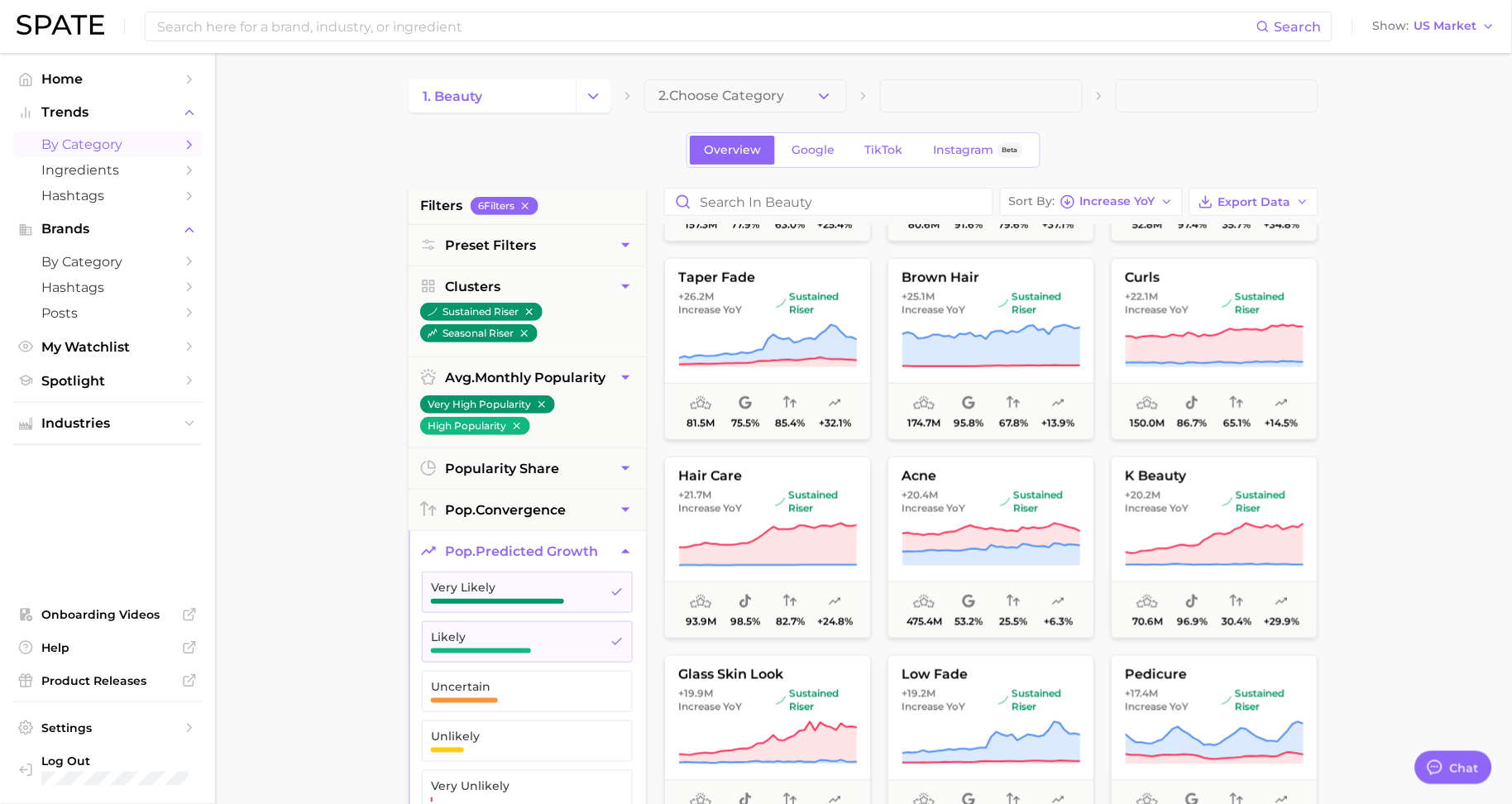 scroll, scrollTop: 625, scrollLeft: 0, axis: vertical 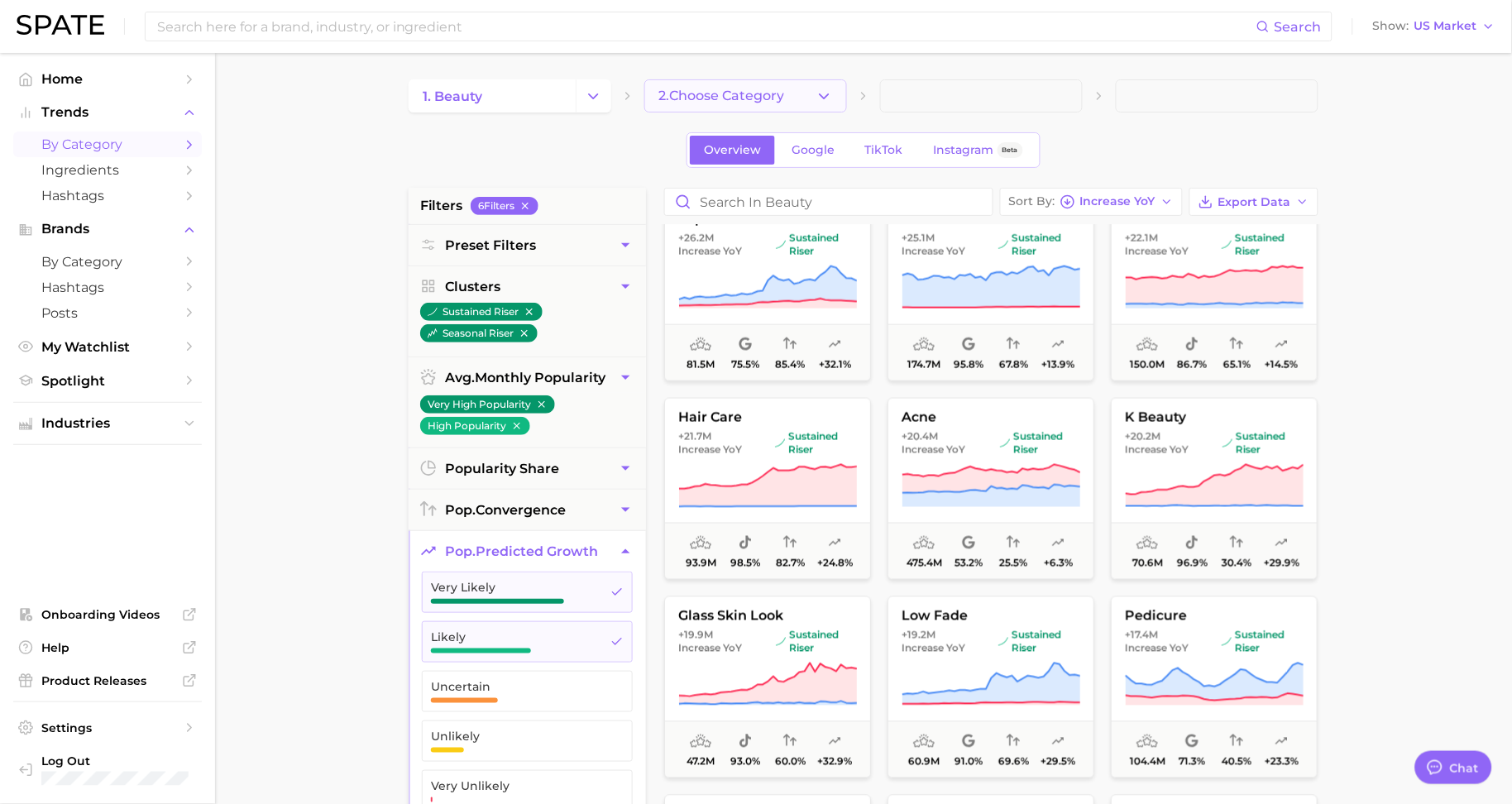 click on "2.  Choose Category" at bounding box center [721, 96] 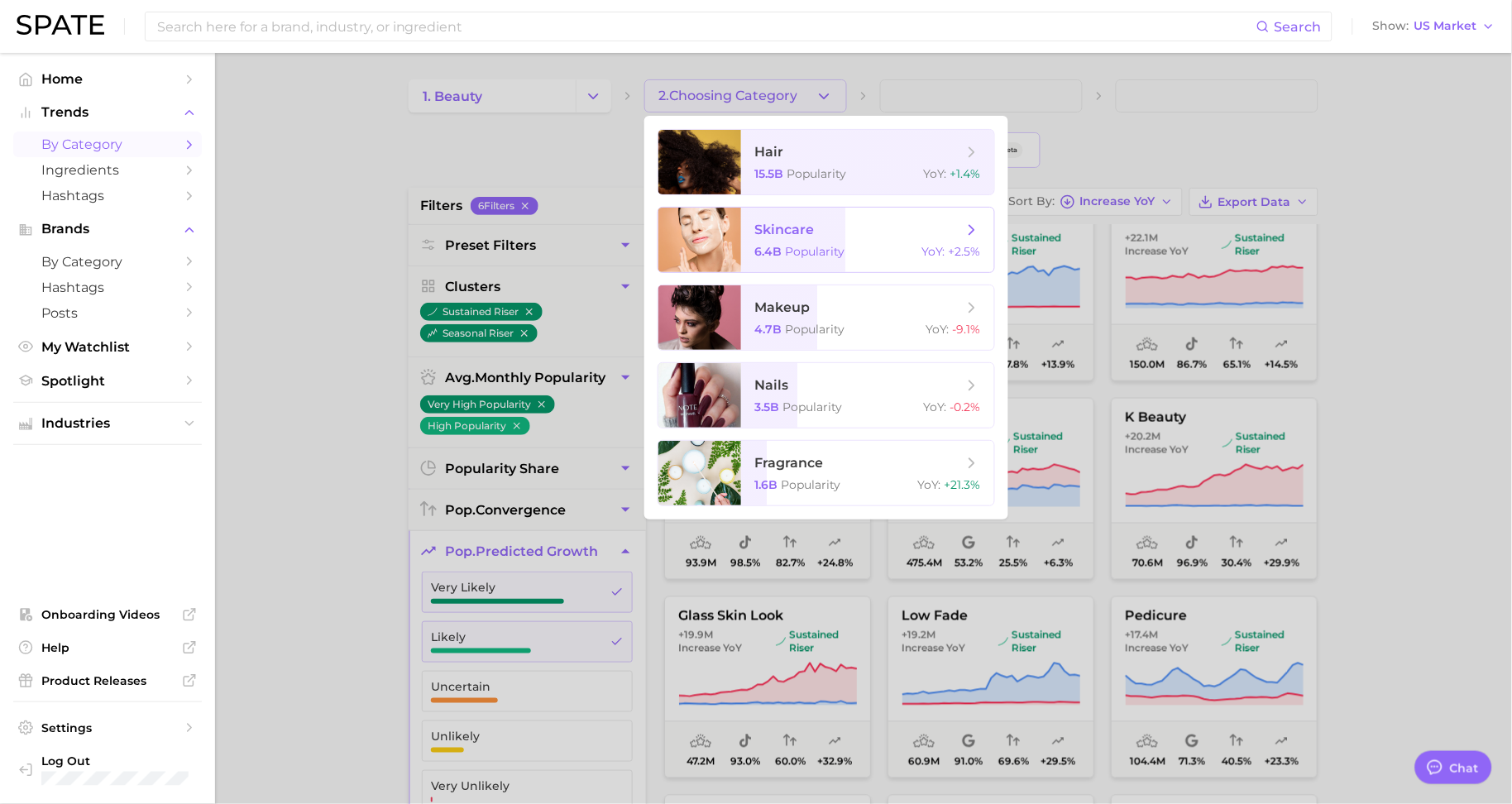 click on "Popularity" at bounding box center [815, 251] 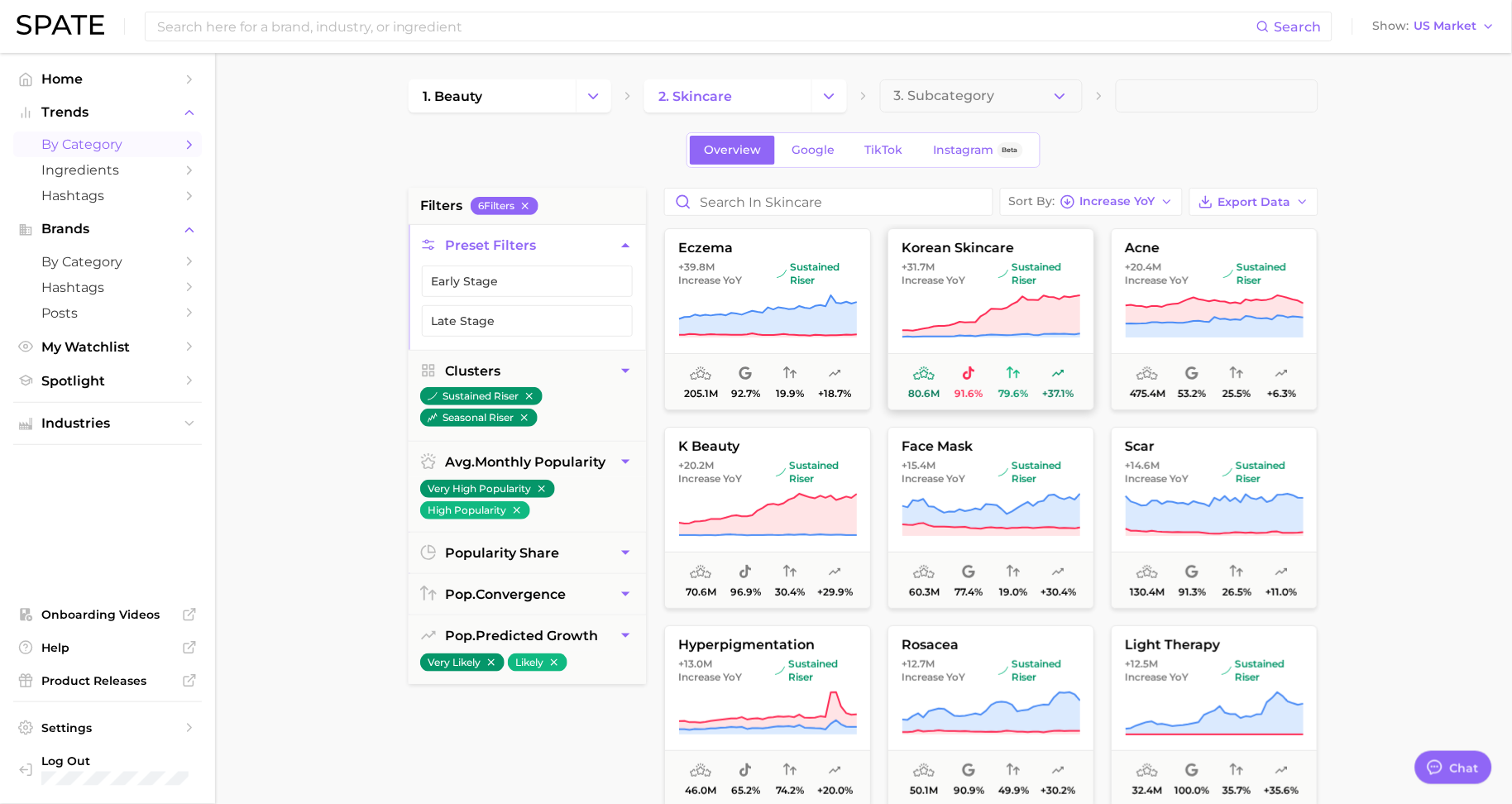 click 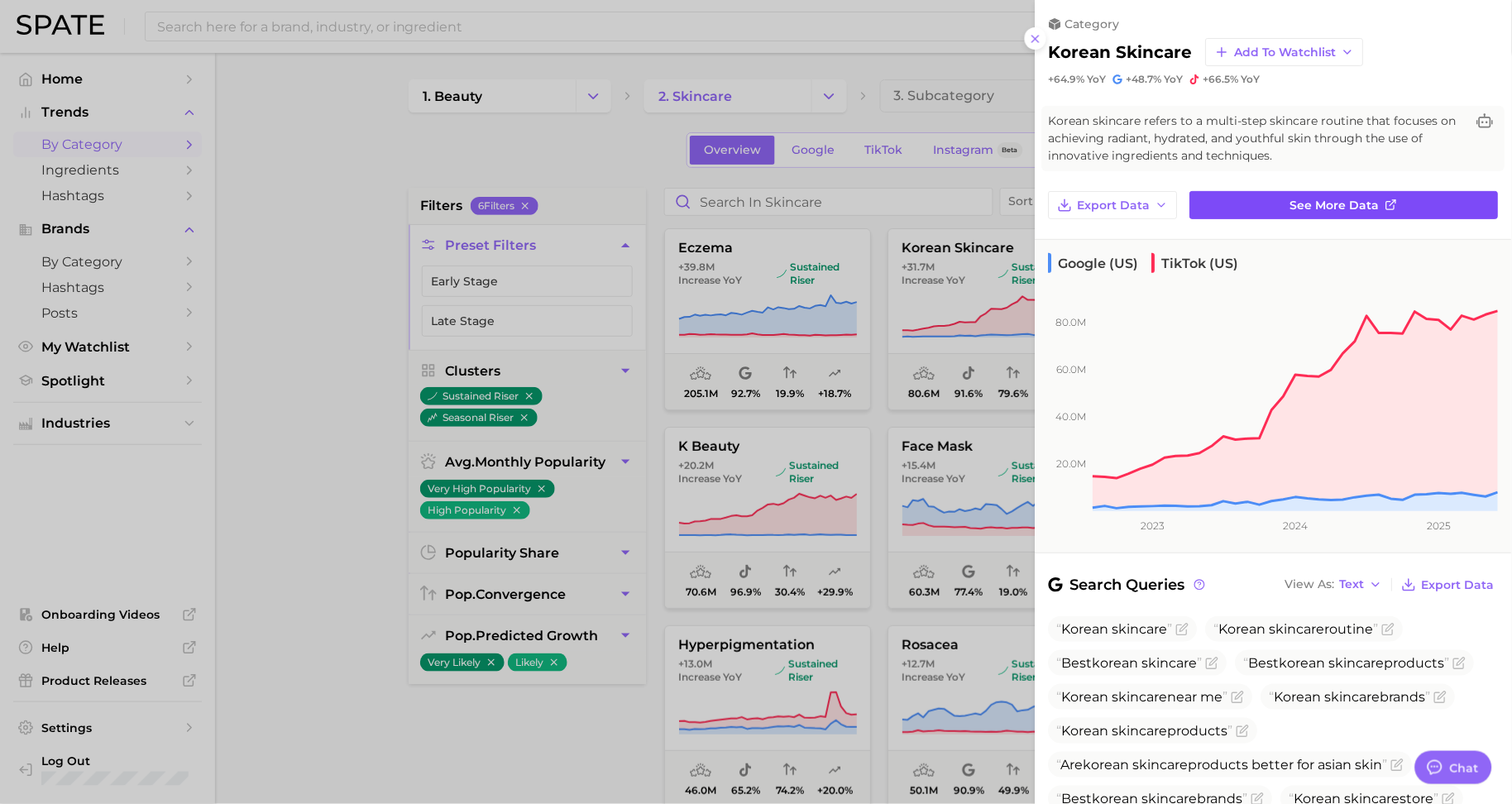 click on "See more data" at bounding box center (1336, 205) 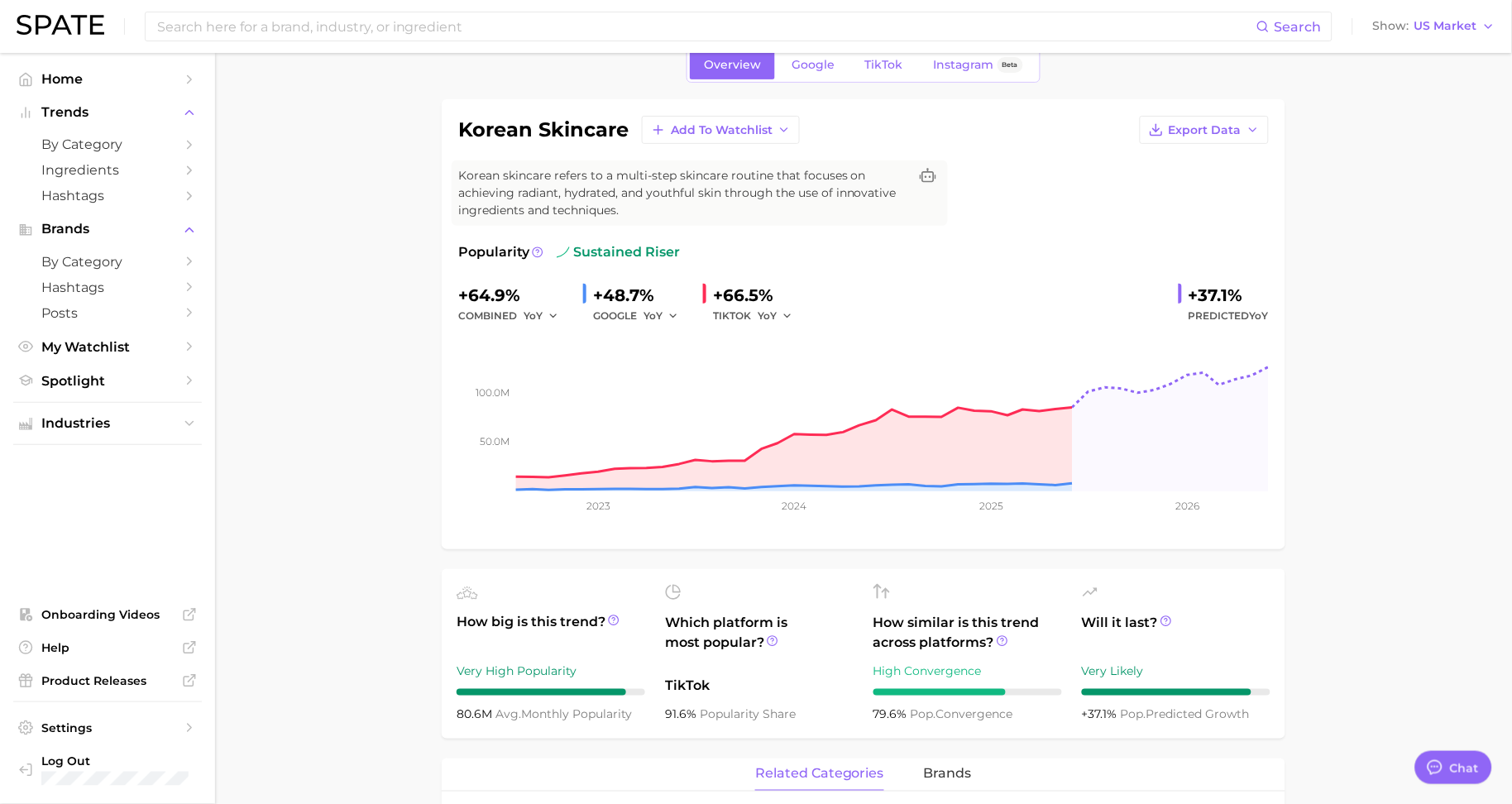 scroll, scrollTop: 92, scrollLeft: 0, axis: vertical 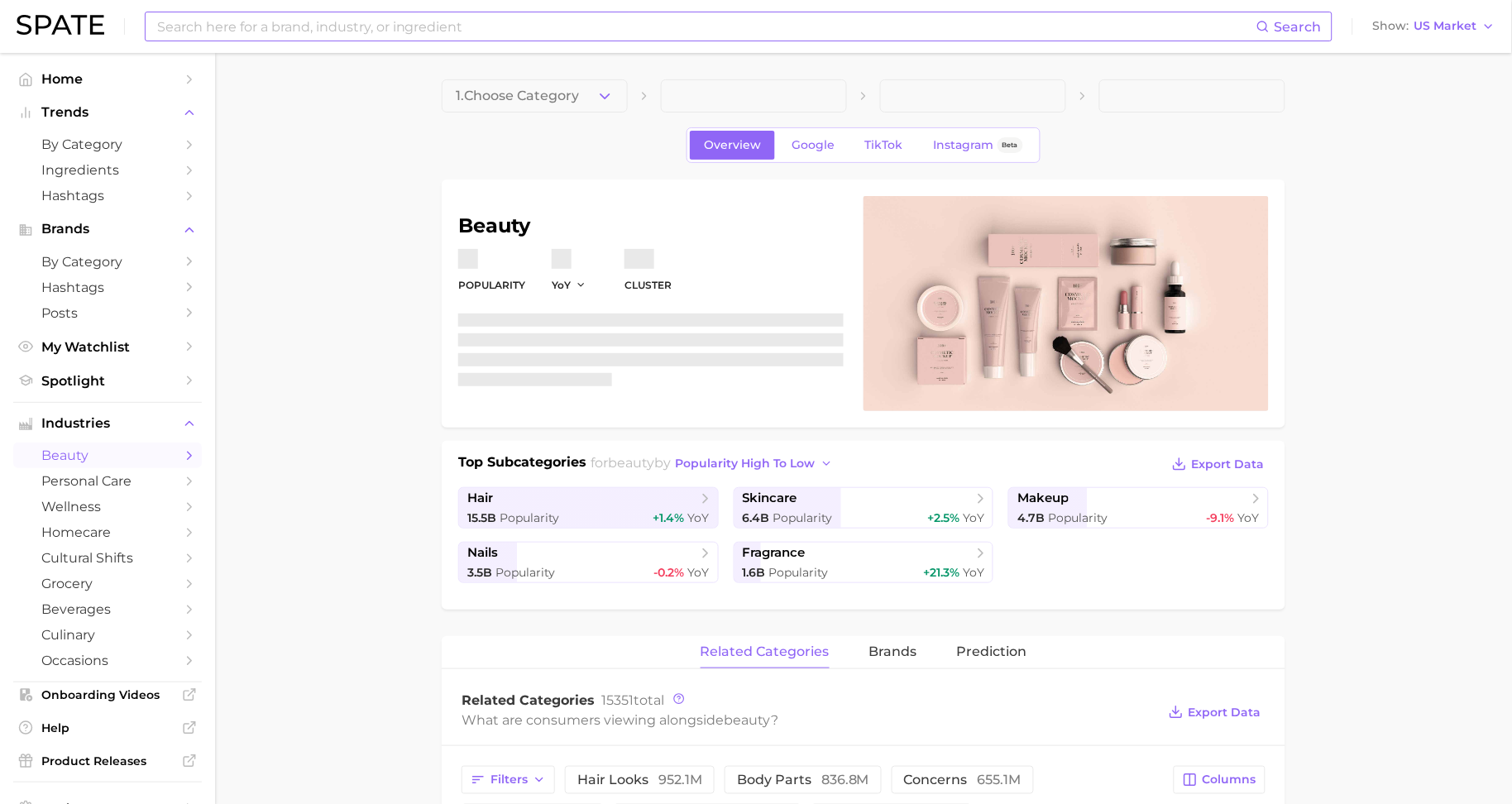 click at bounding box center [706, 26] 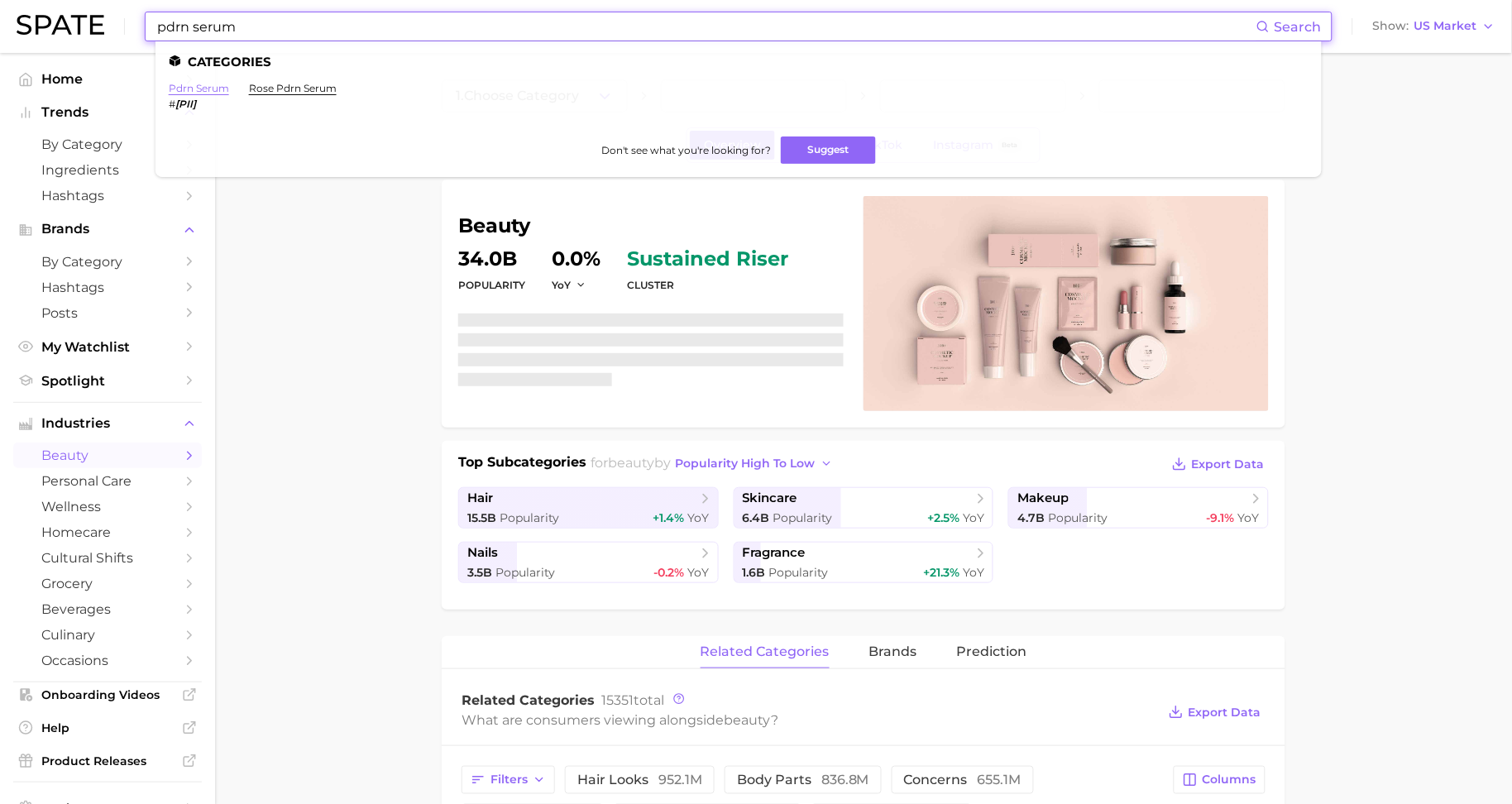 type on "pdrn serum" 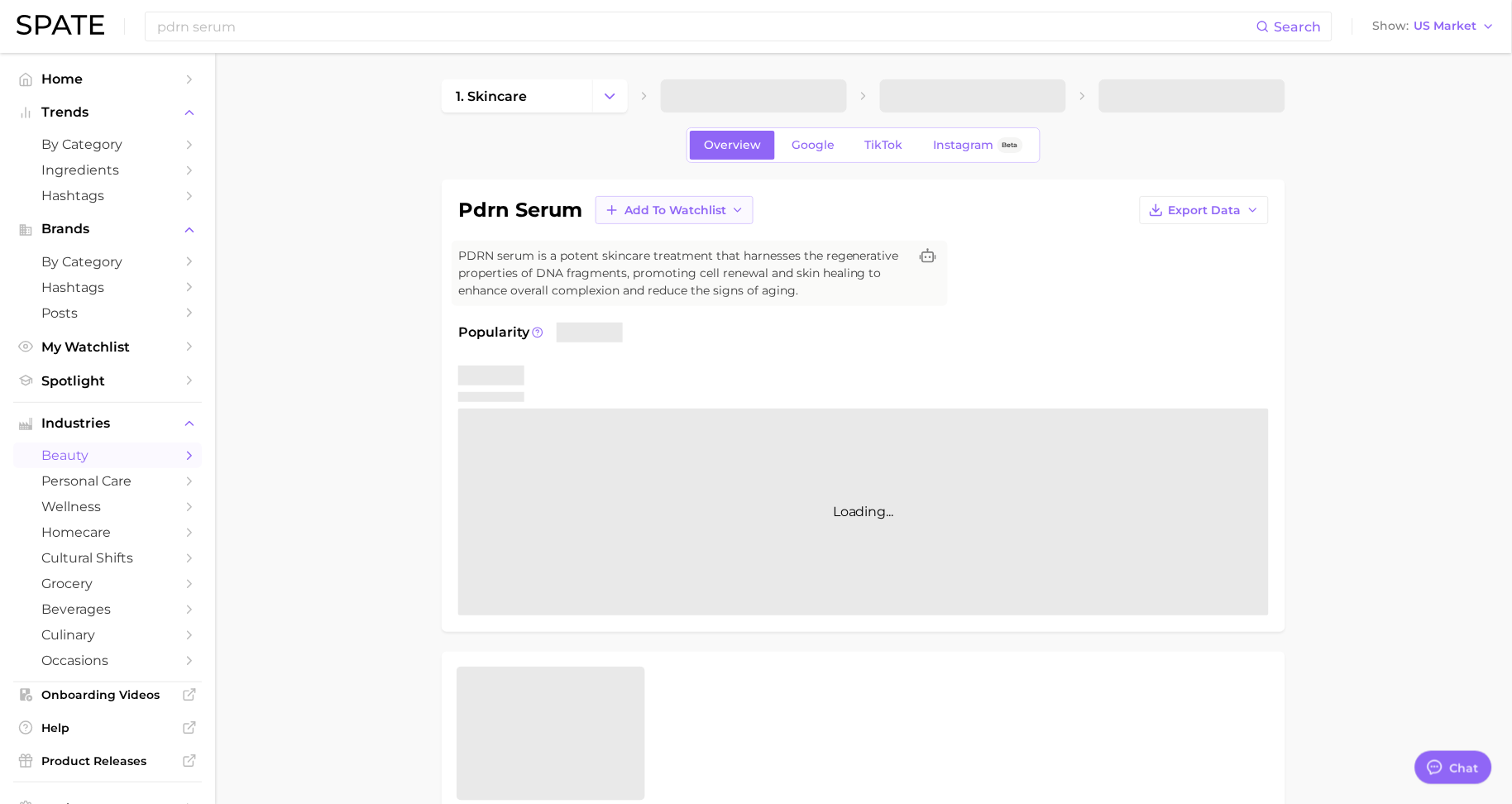type on "x" 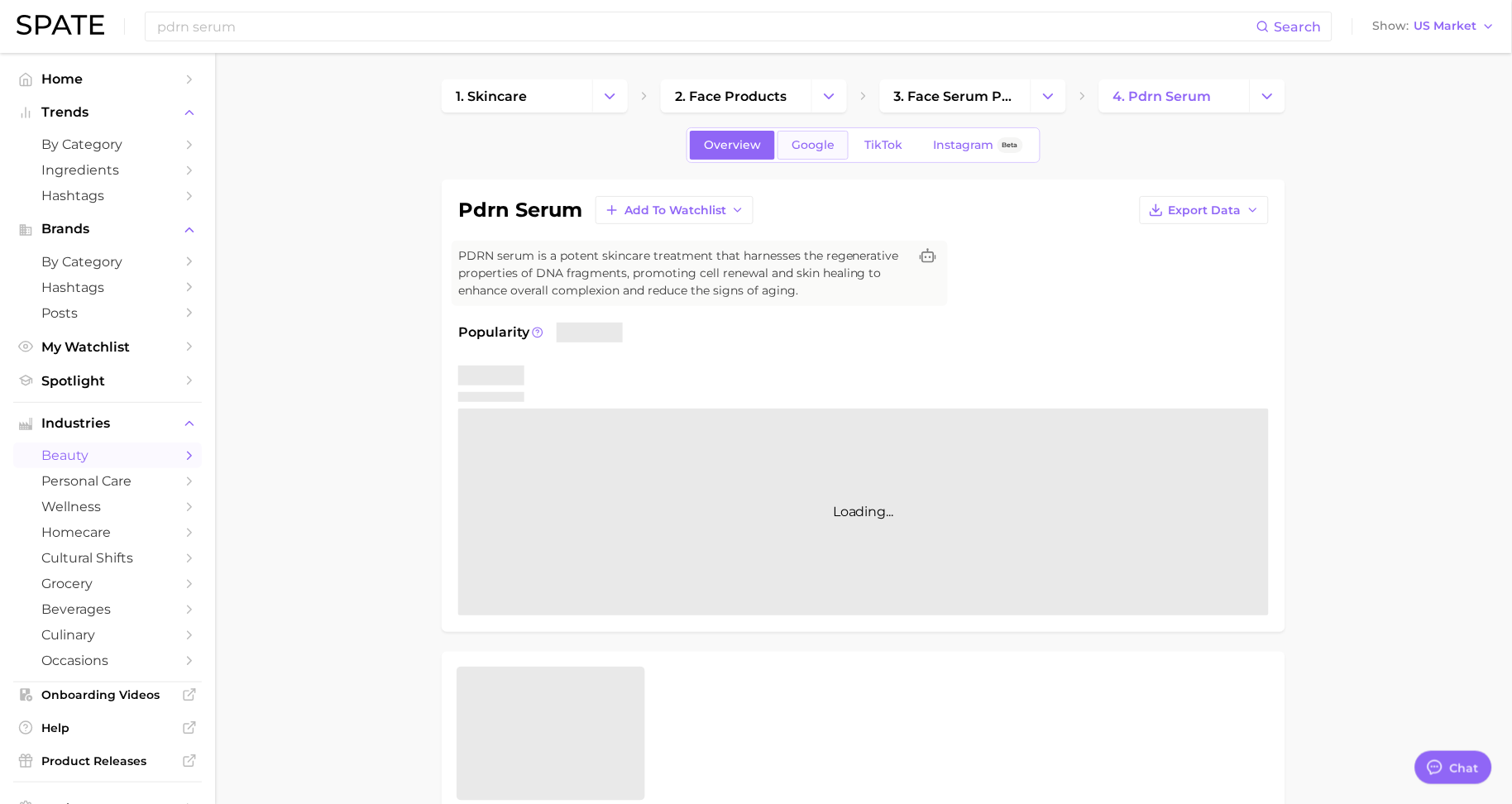 scroll, scrollTop: 7855, scrollLeft: 0, axis: vertical 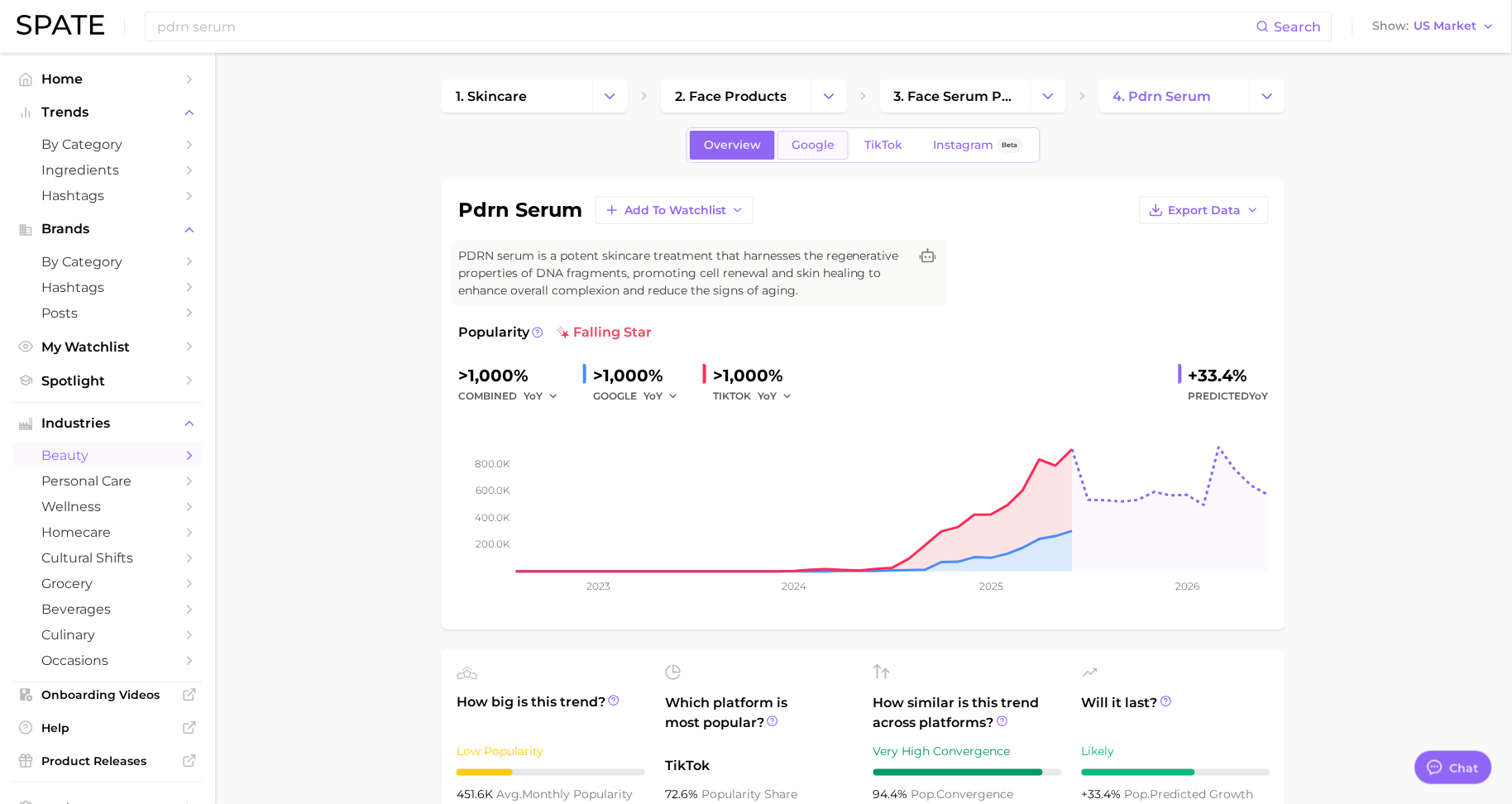 click on "Google" at bounding box center [813, 145] 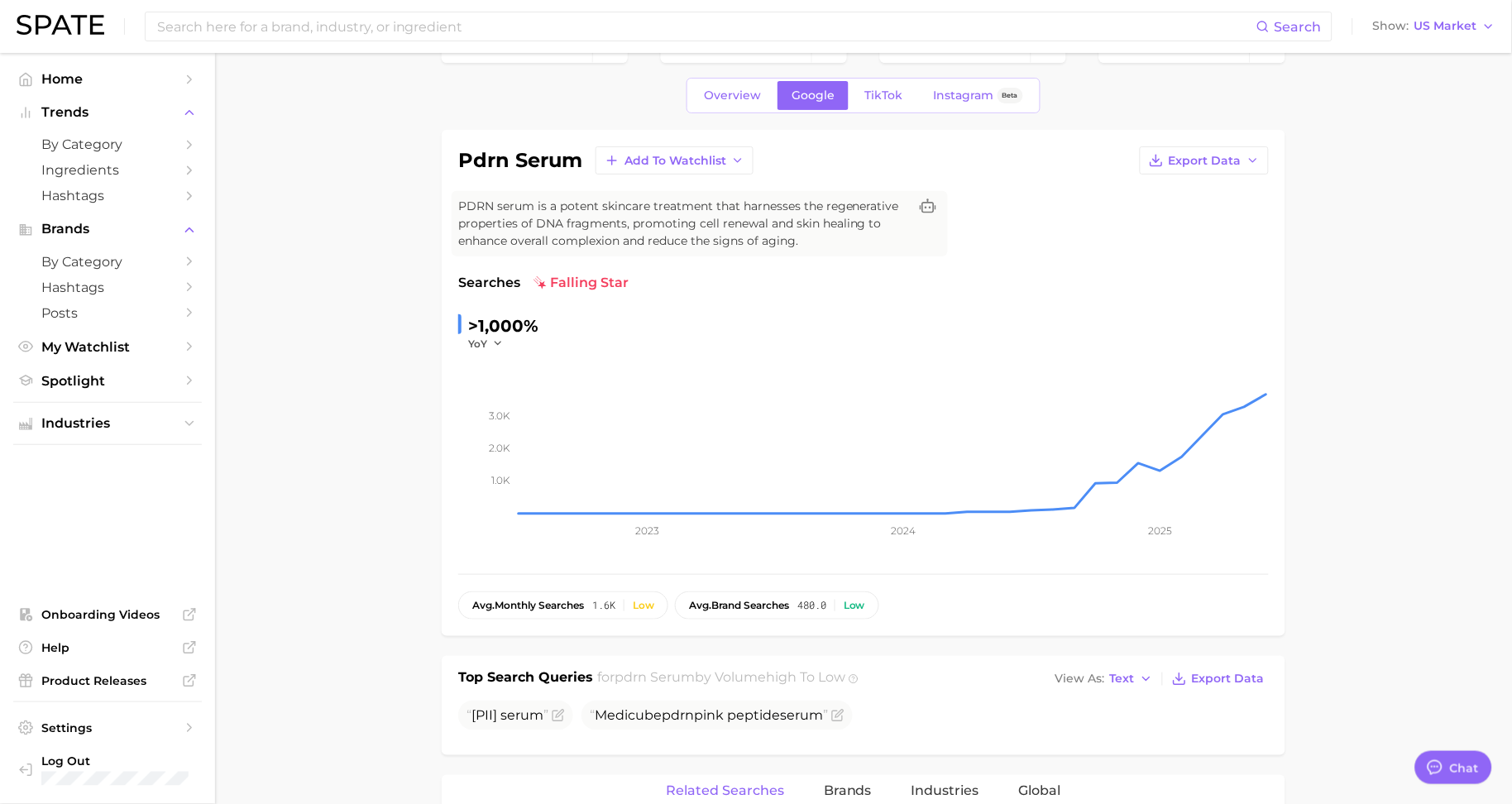 scroll, scrollTop: 0, scrollLeft: 0, axis: both 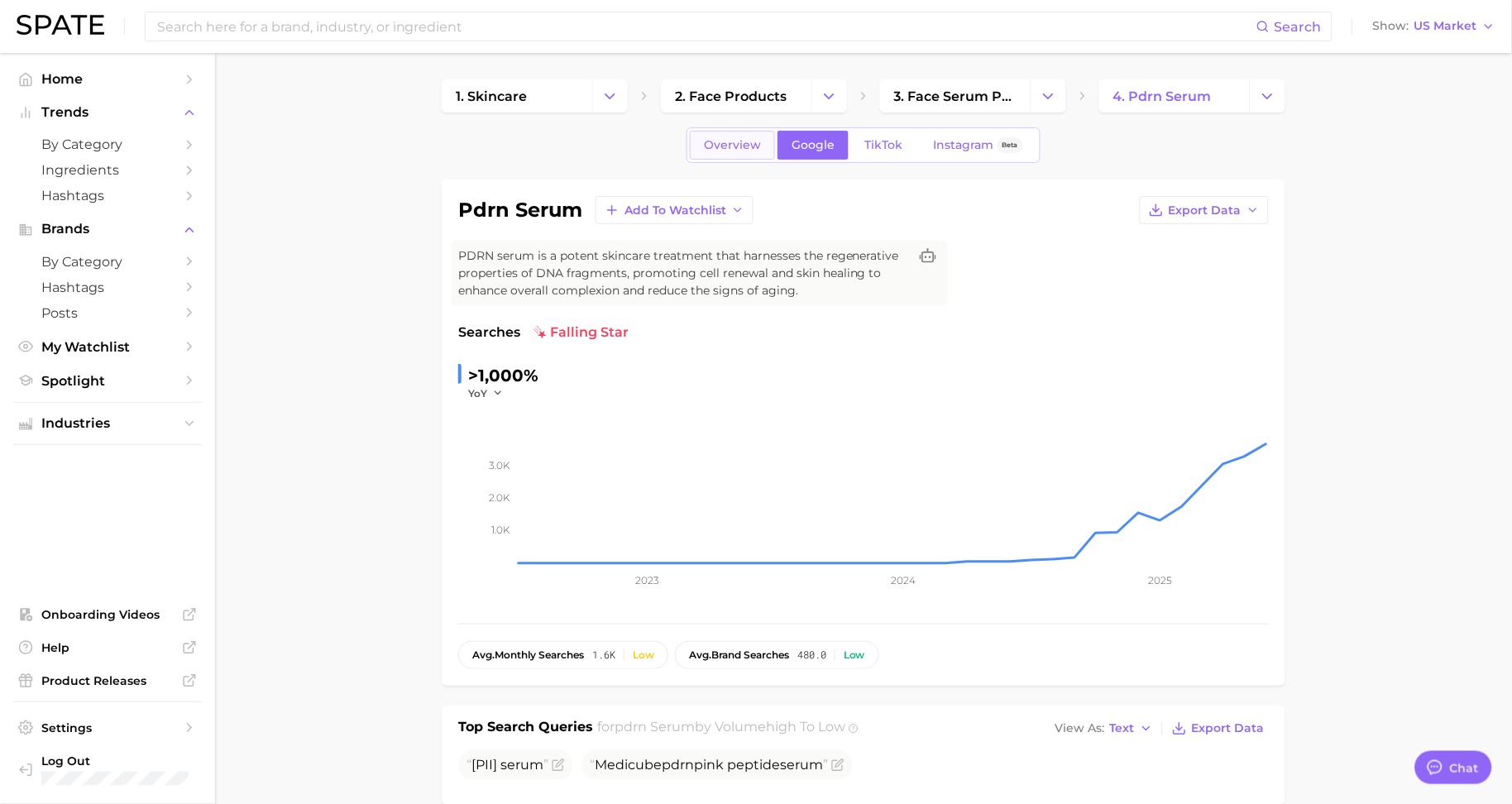 click on "Overview" at bounding box center [732, 145] 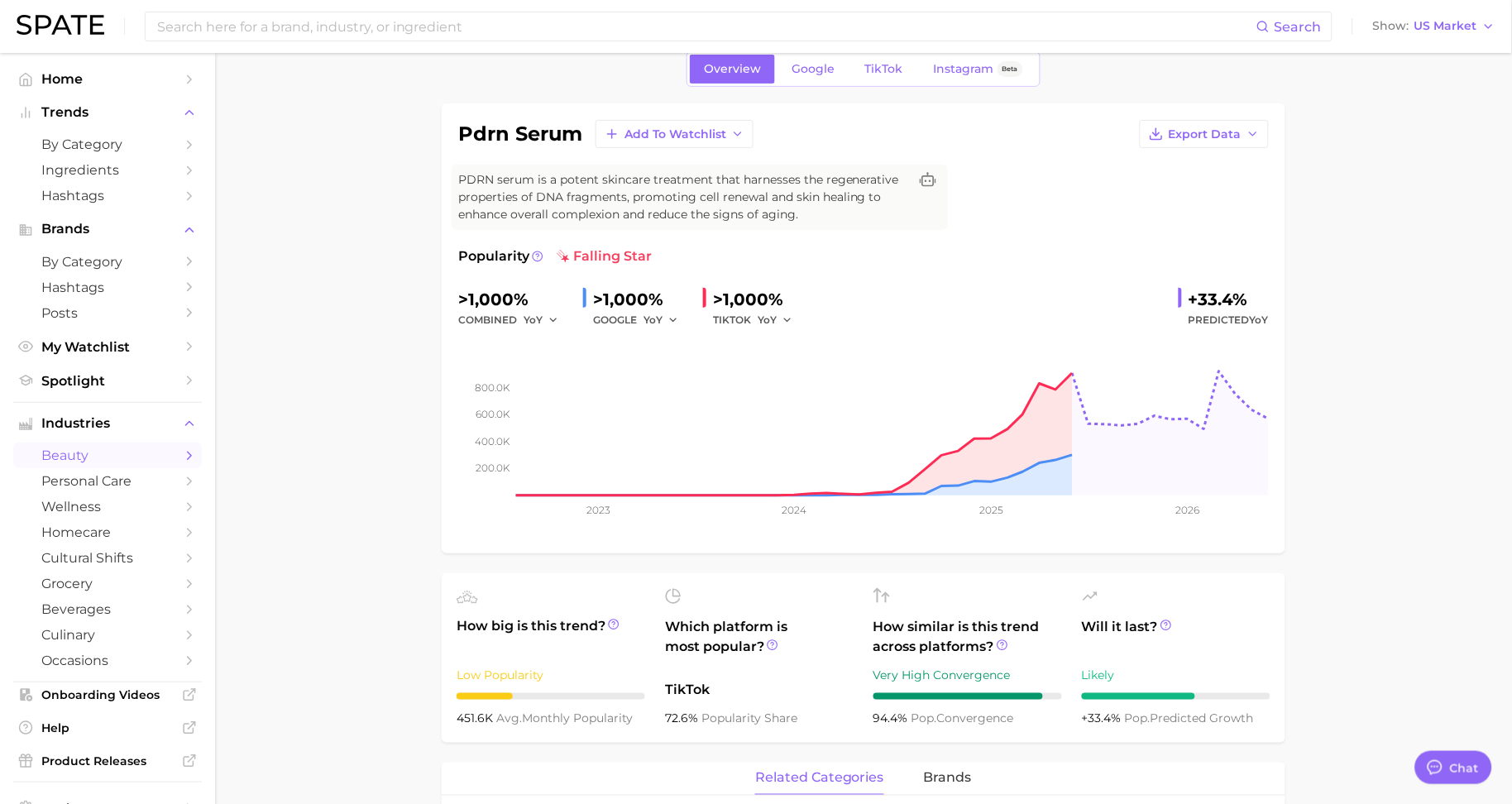 scroll, scrollTop: 77, scrollLeft: 0, axis: vertical 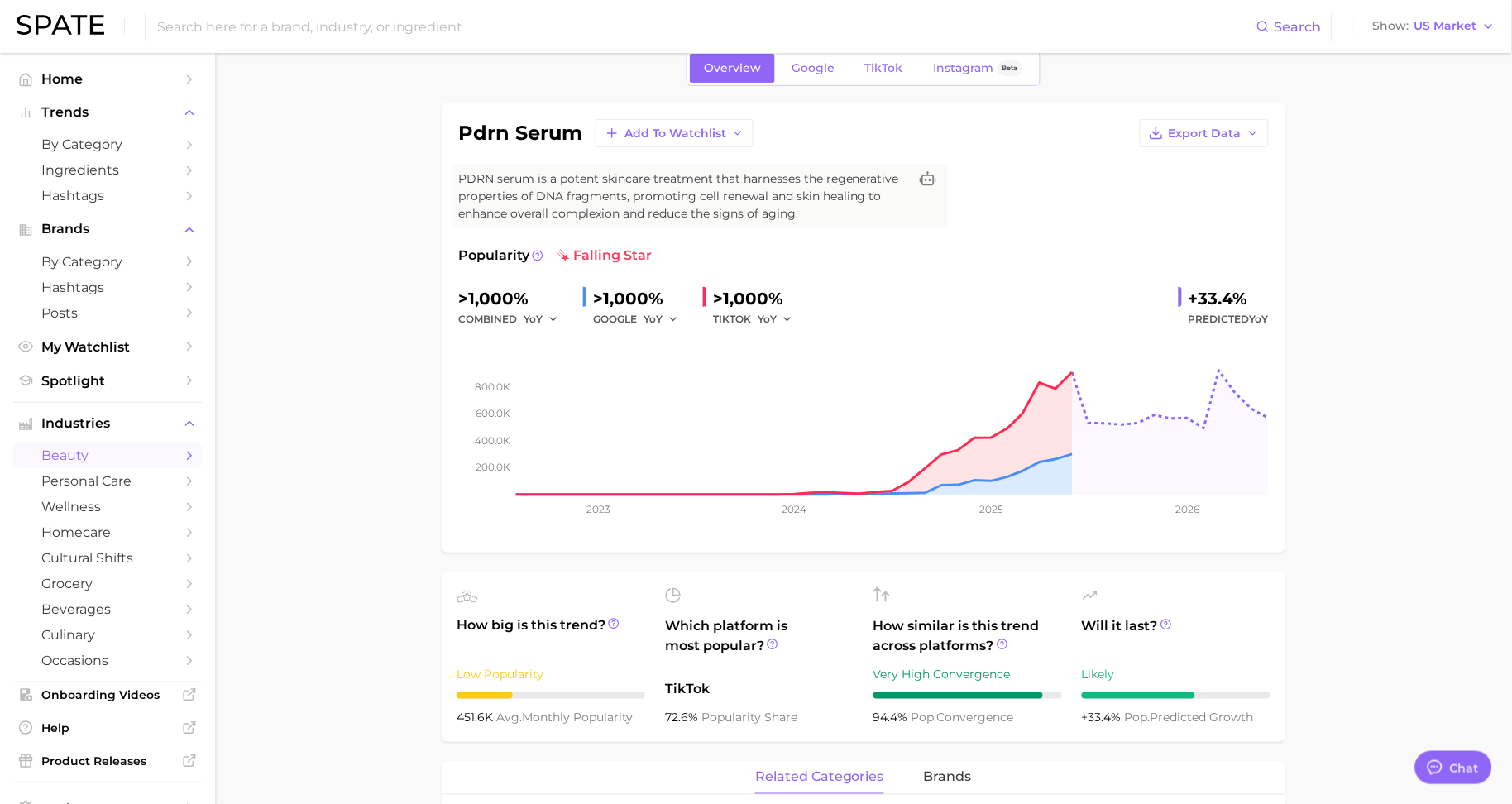 type on "x" 